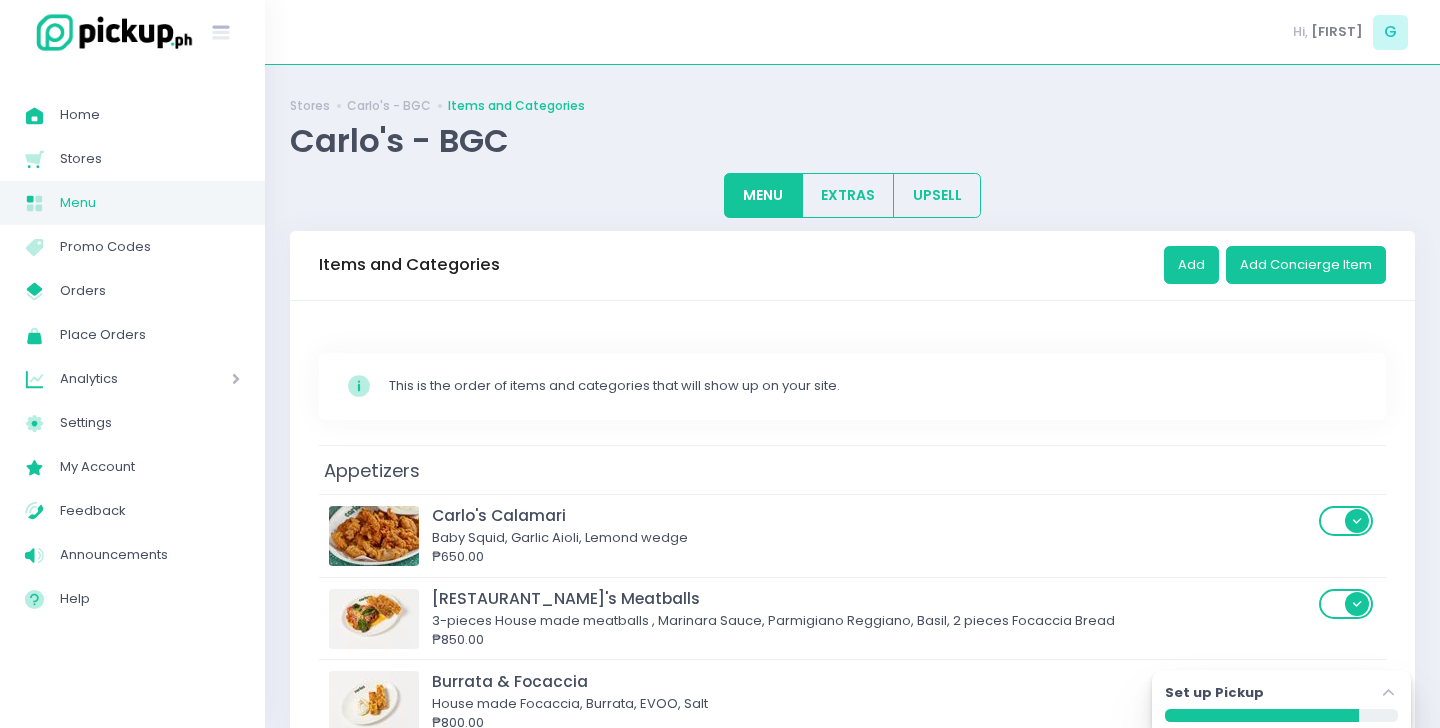 scroll, scrollTop: 0, scrollLeft: 0, axis: both 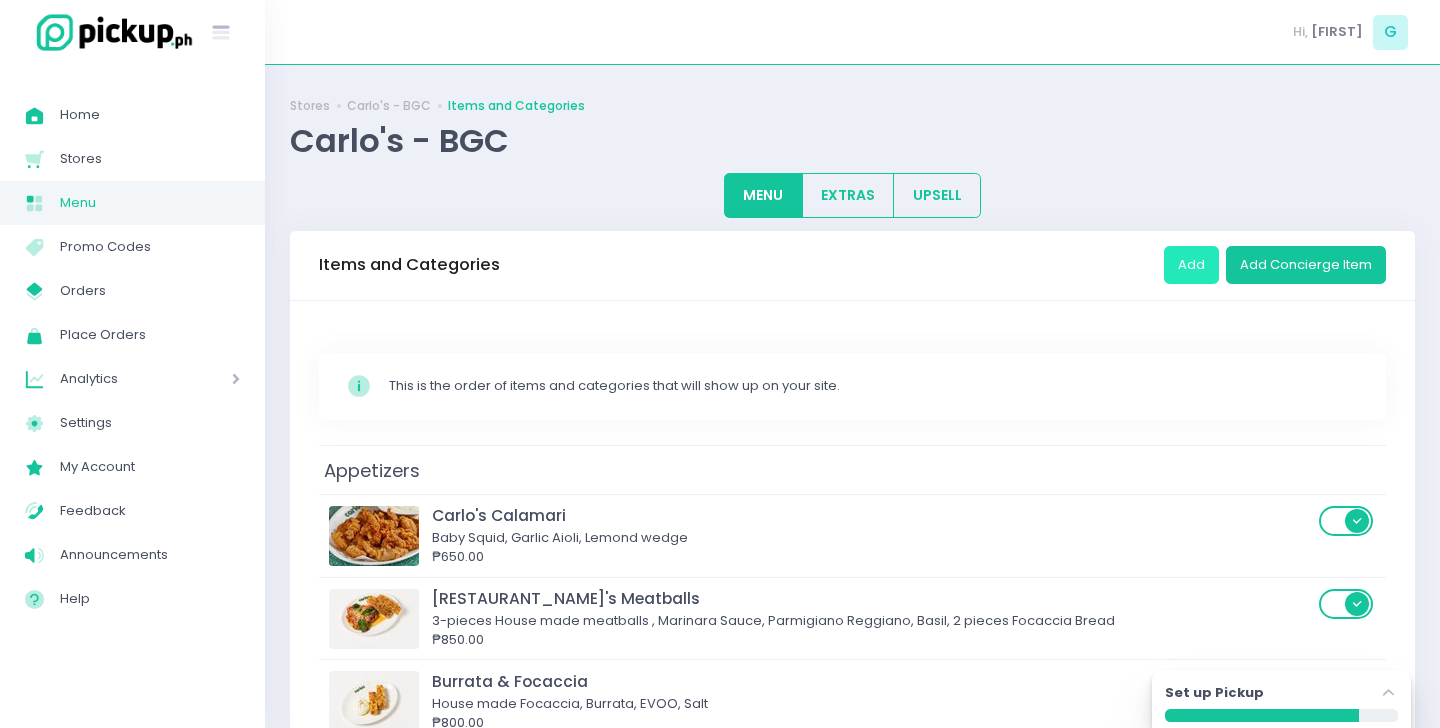 click on "Add" at bounding box center [1191, 265] 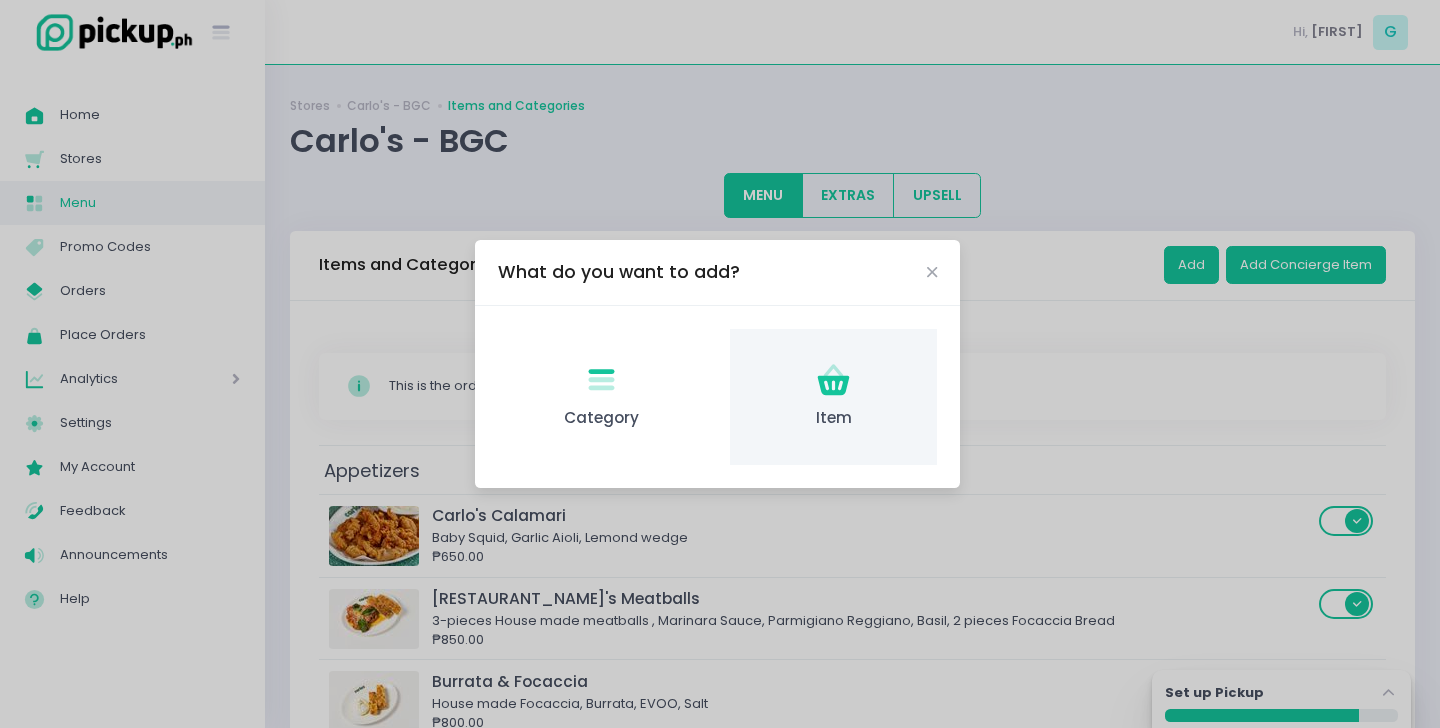 click on "Item Created with Sketch. Item" at bounding box center [833, 397] 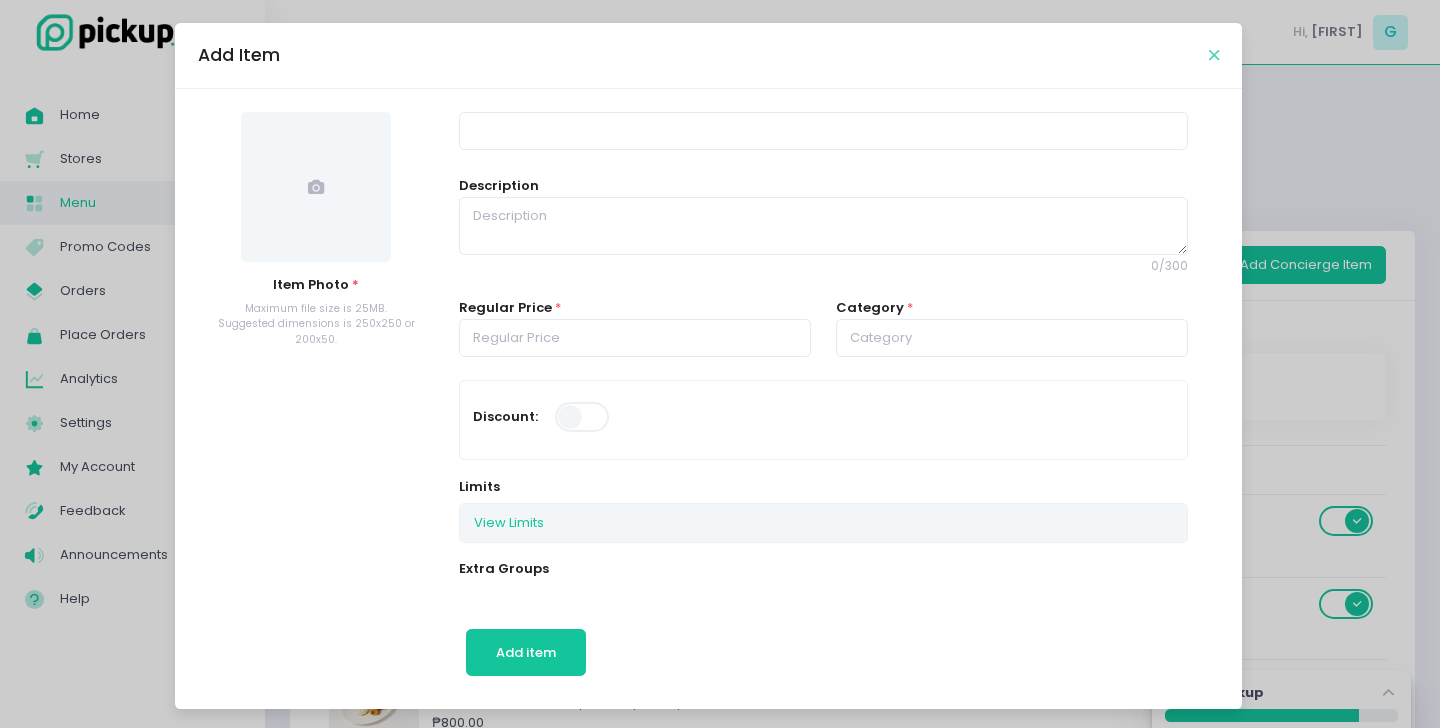 click at bounding box center [1214, 55] 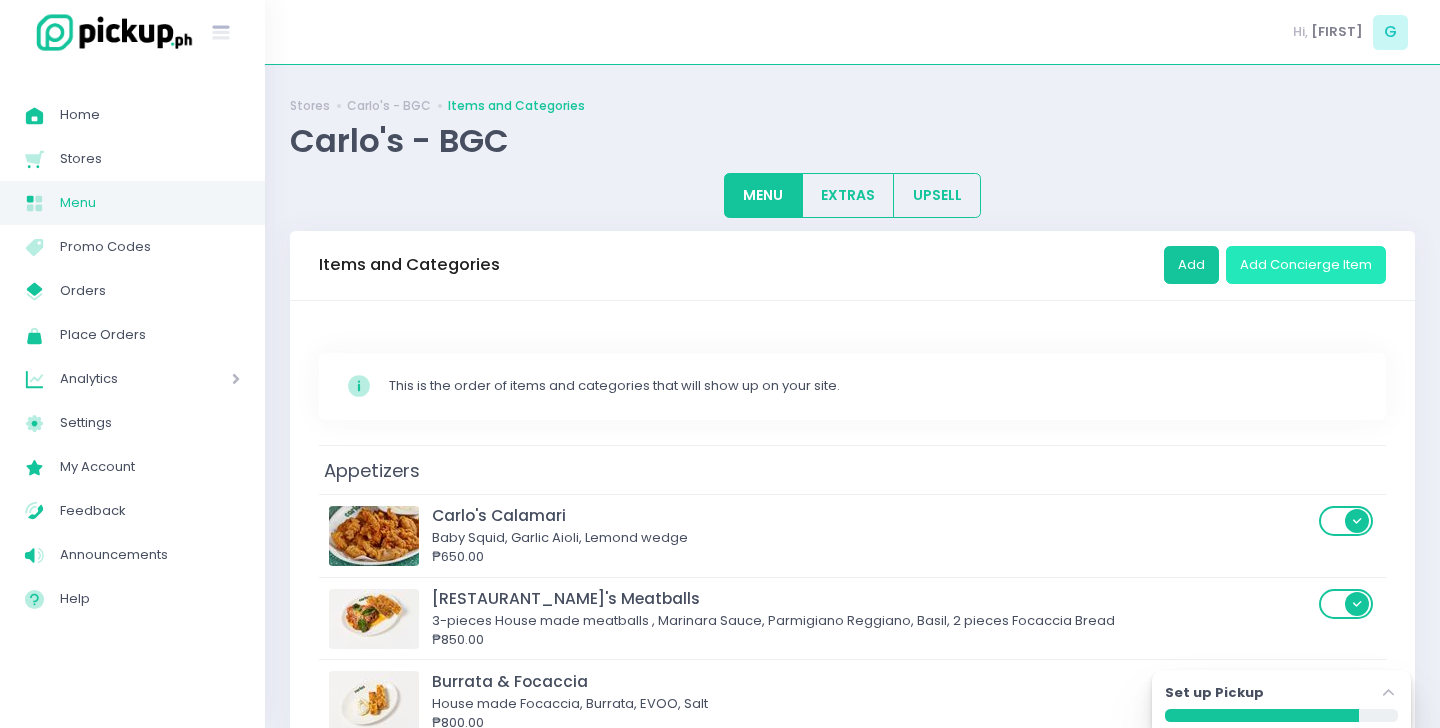 click on "Add Concierge Item" at bounding box center [1306, 265] 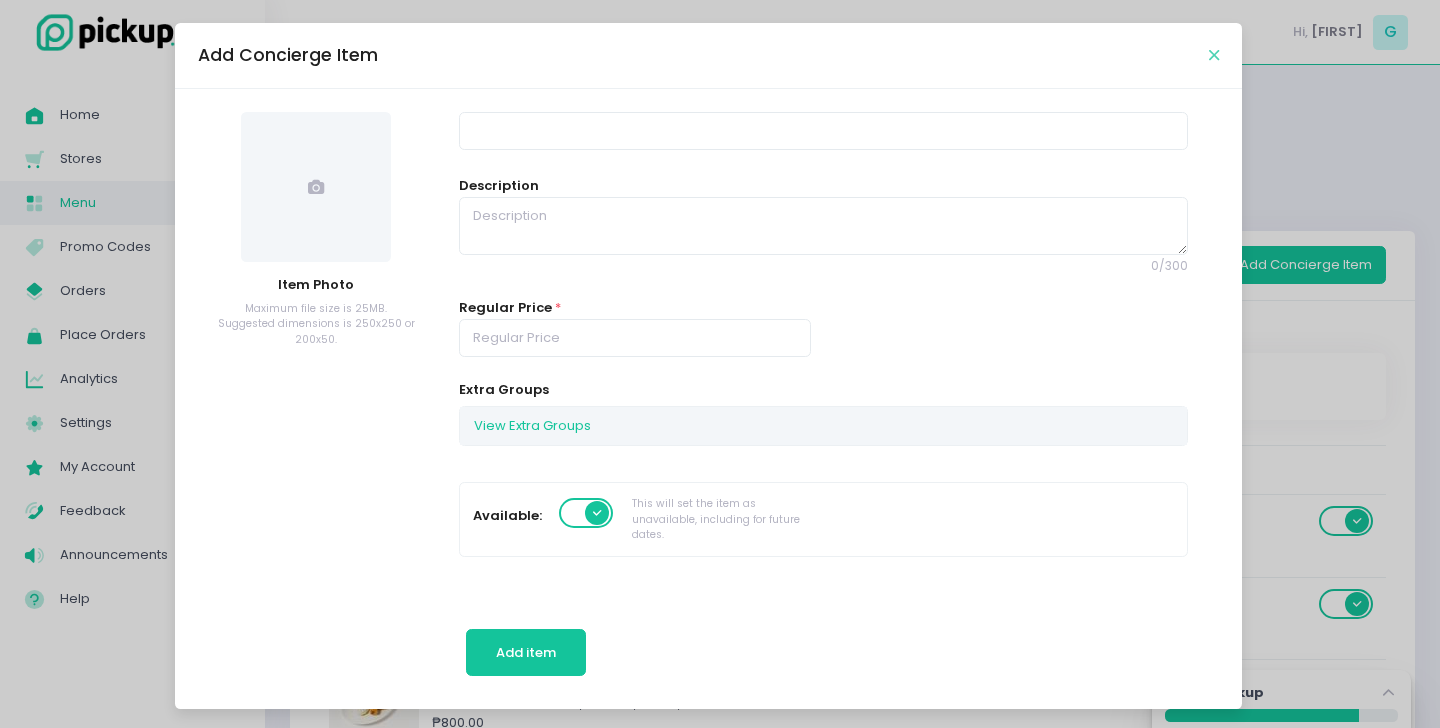 click at bounding box center (1214, 55) 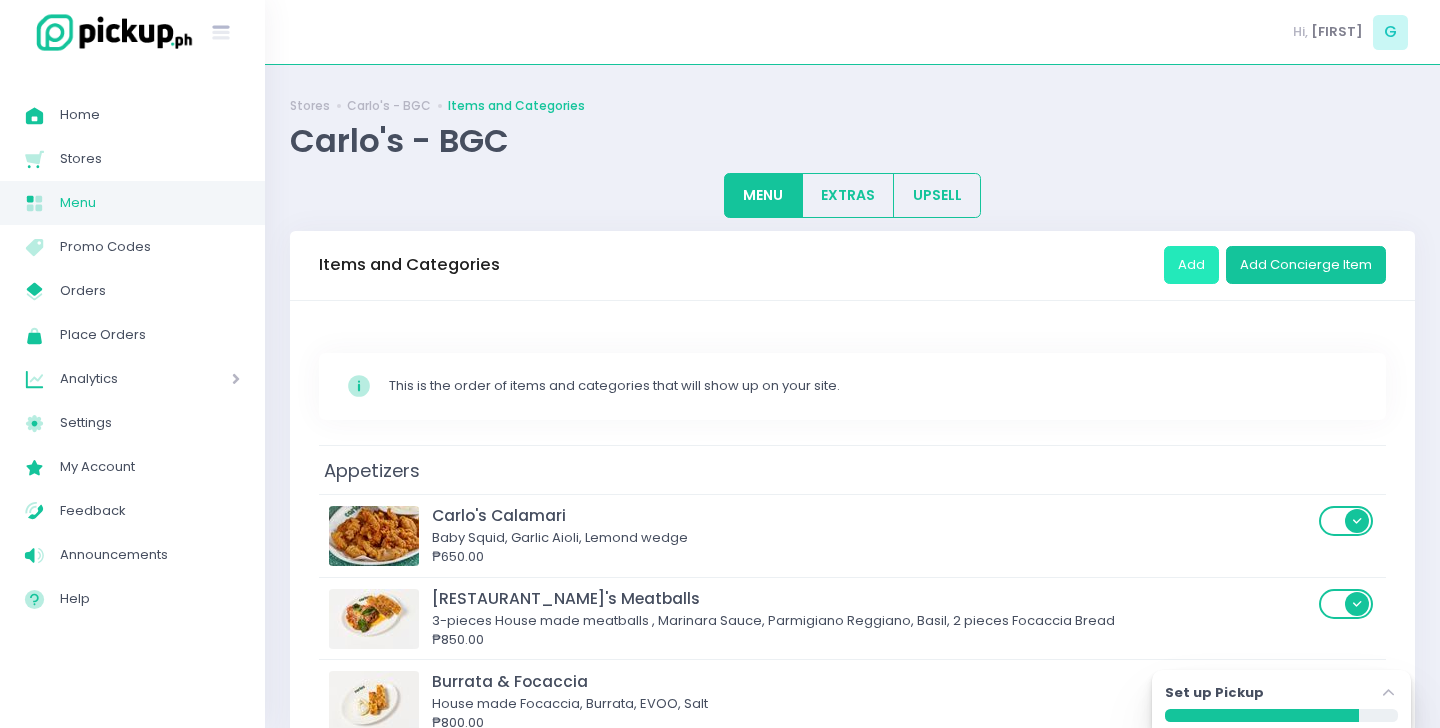 click on "Add" at bounding box center [1191, 265] 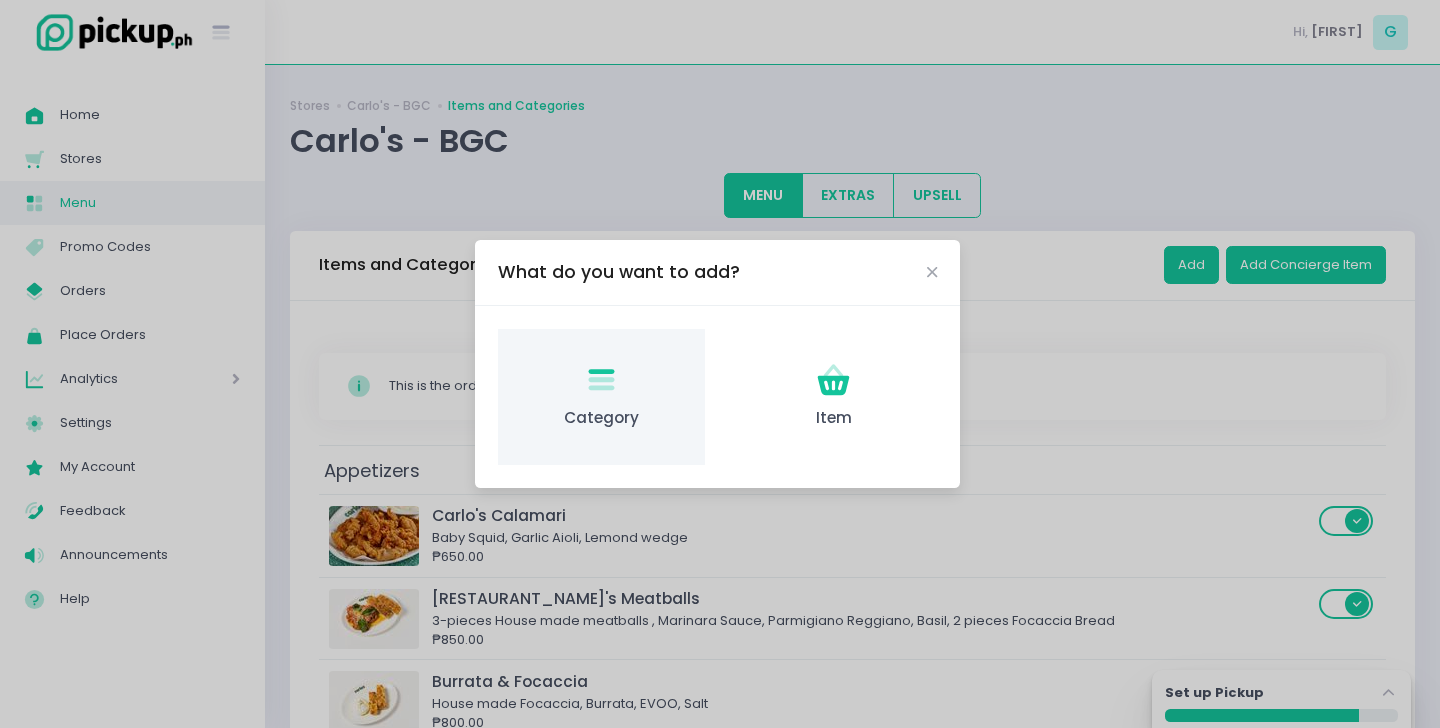 click 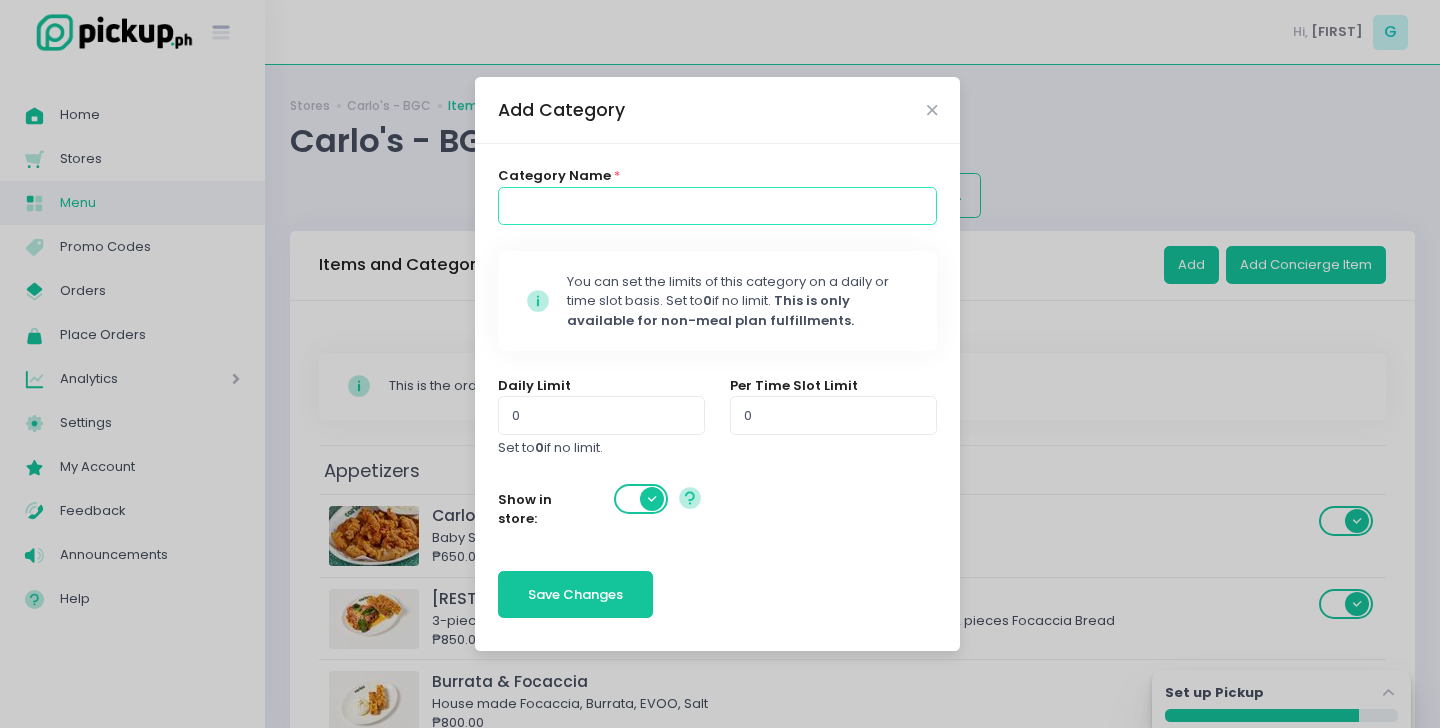 click at bounding box center (718, 206) 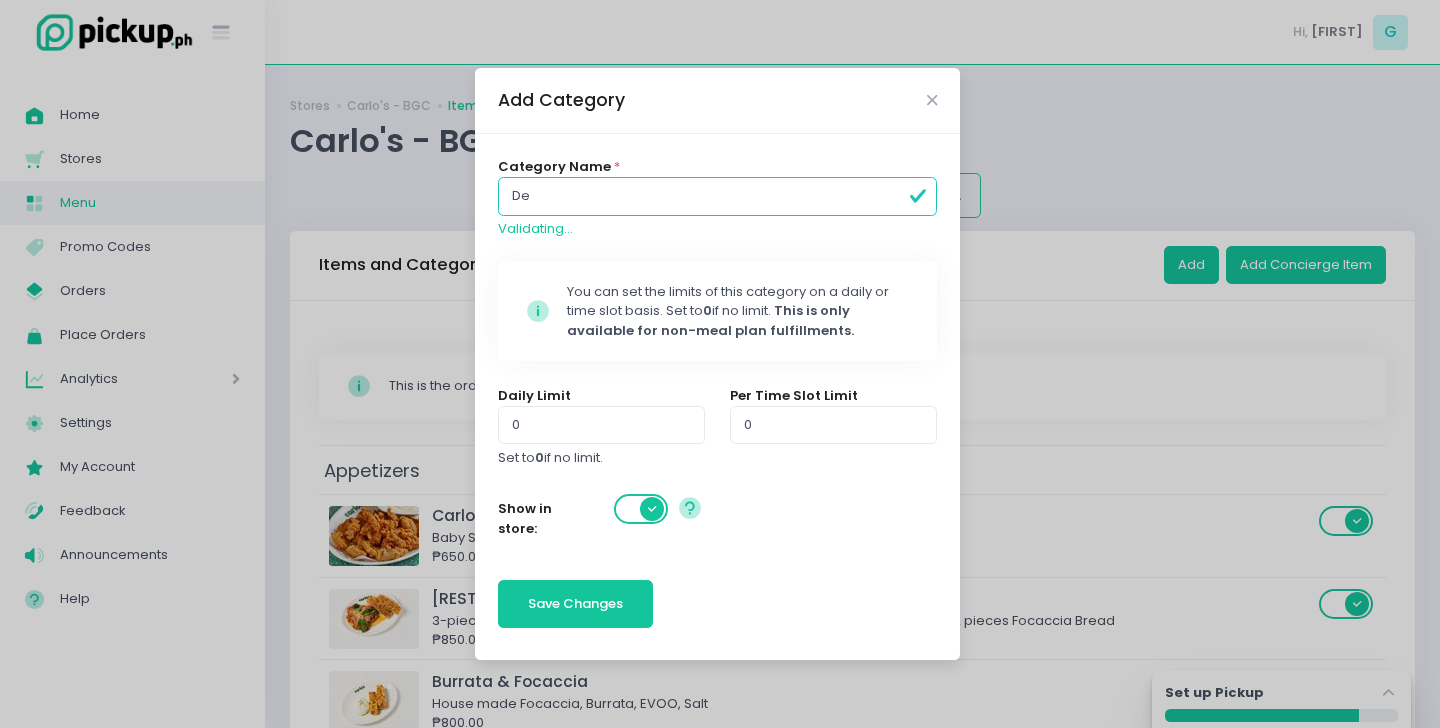 type on "D" 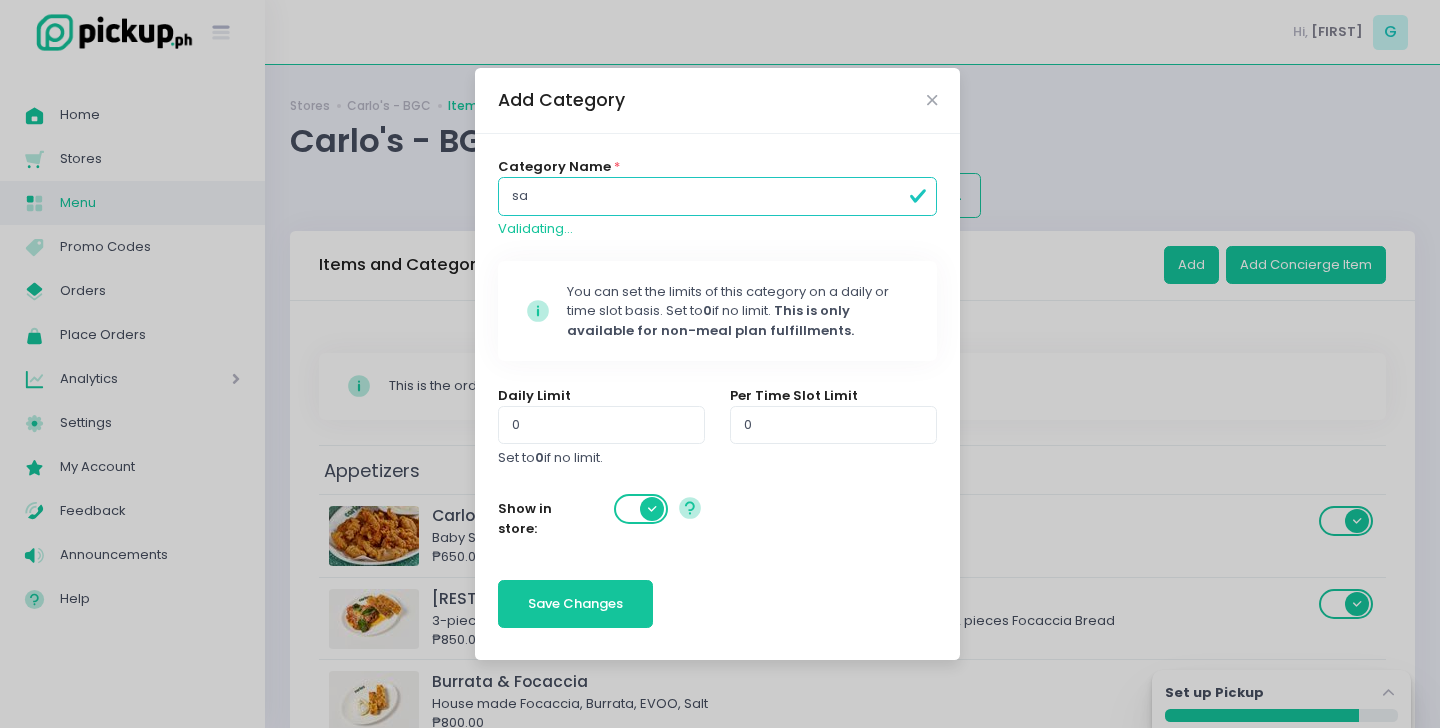 type on "s" 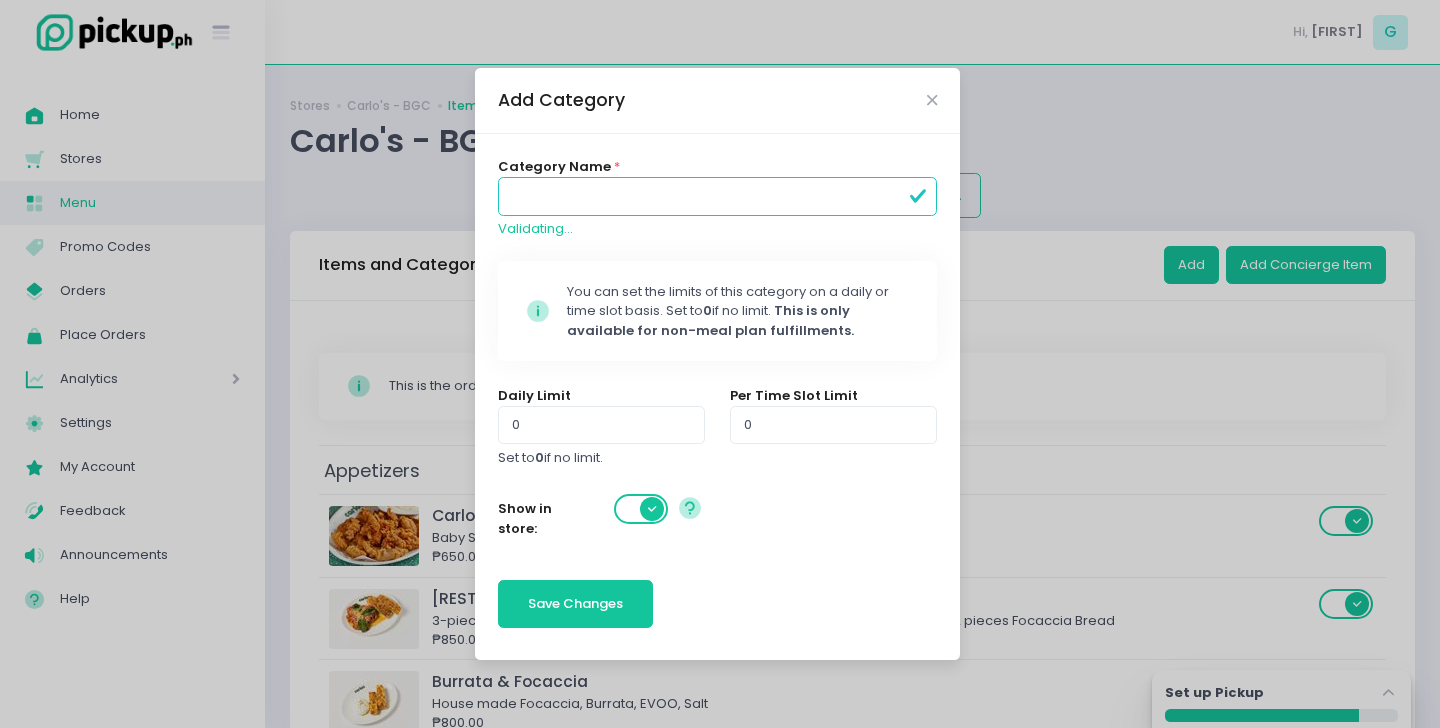type on "s" 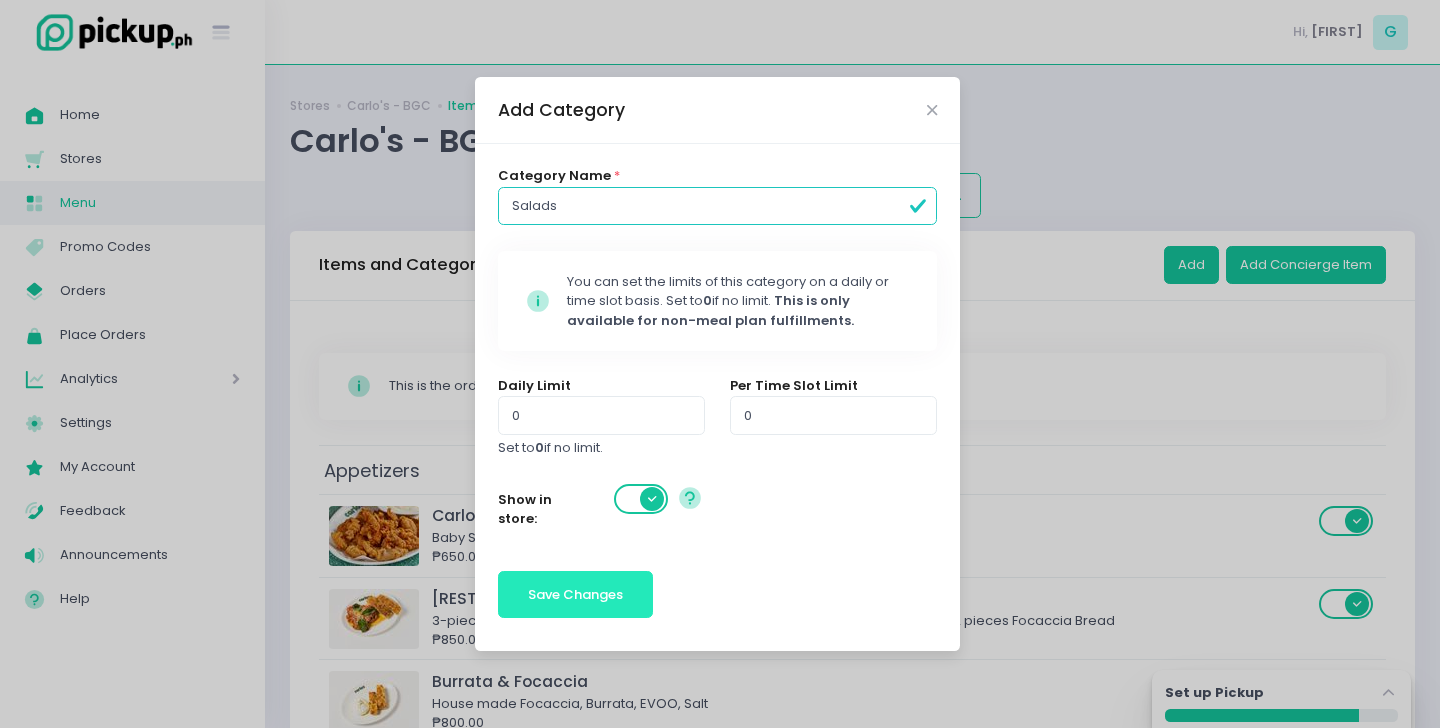 type on "Salads" 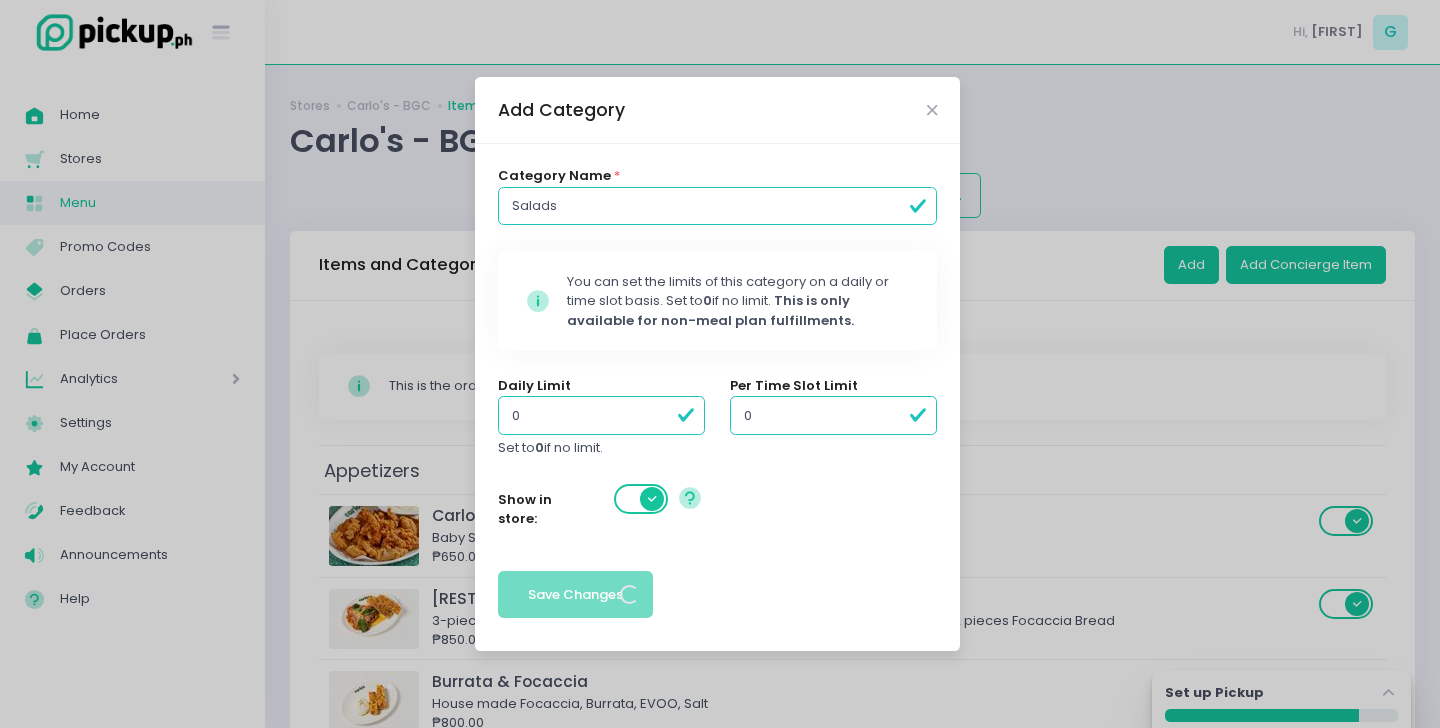 click on "Add Category   Category Name   *   Salads Stockholm-icons / Code / Info-circle Created with Sketch. You can set the limits of this category on a daily or time slot basis. Set to  0  if no limit.   This is only available for non-meal plan fulfillments.   Daily Limit     0 Set to  0  if no limit.   Per Time Slot Limit     0 Show in store: Created with Sketch. Save Changes" at bounding box center (720, 364) 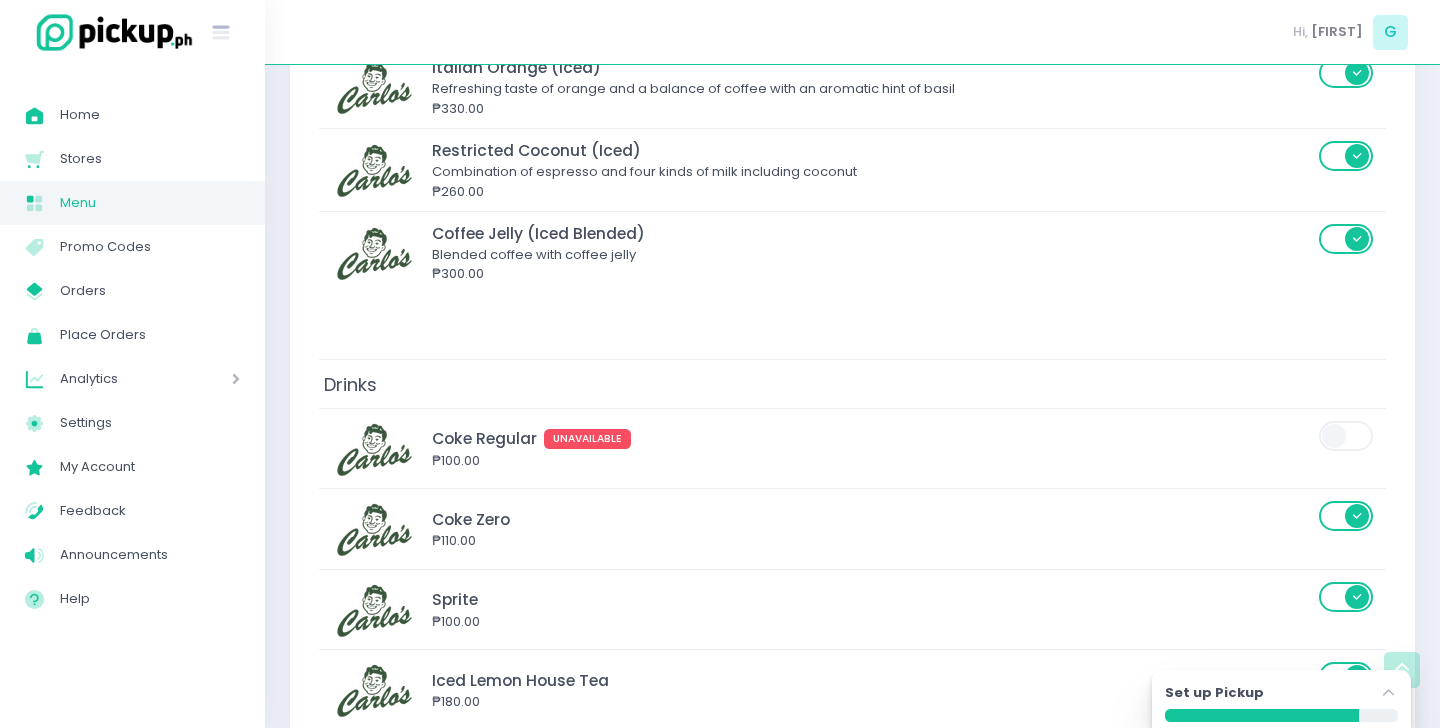 scroll, scrollTop: 7690, scrollLeft: 0, axis: vertical 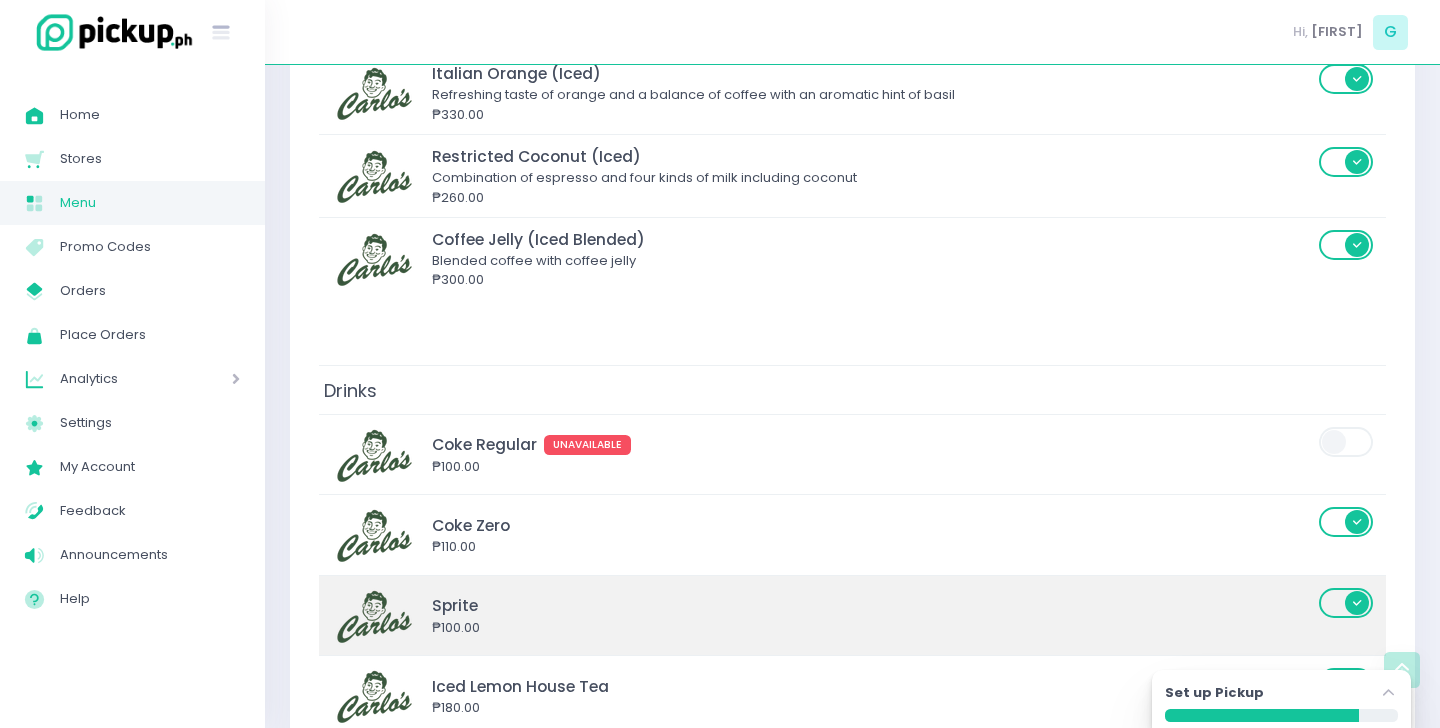 click at bounding box center [1347, 603] 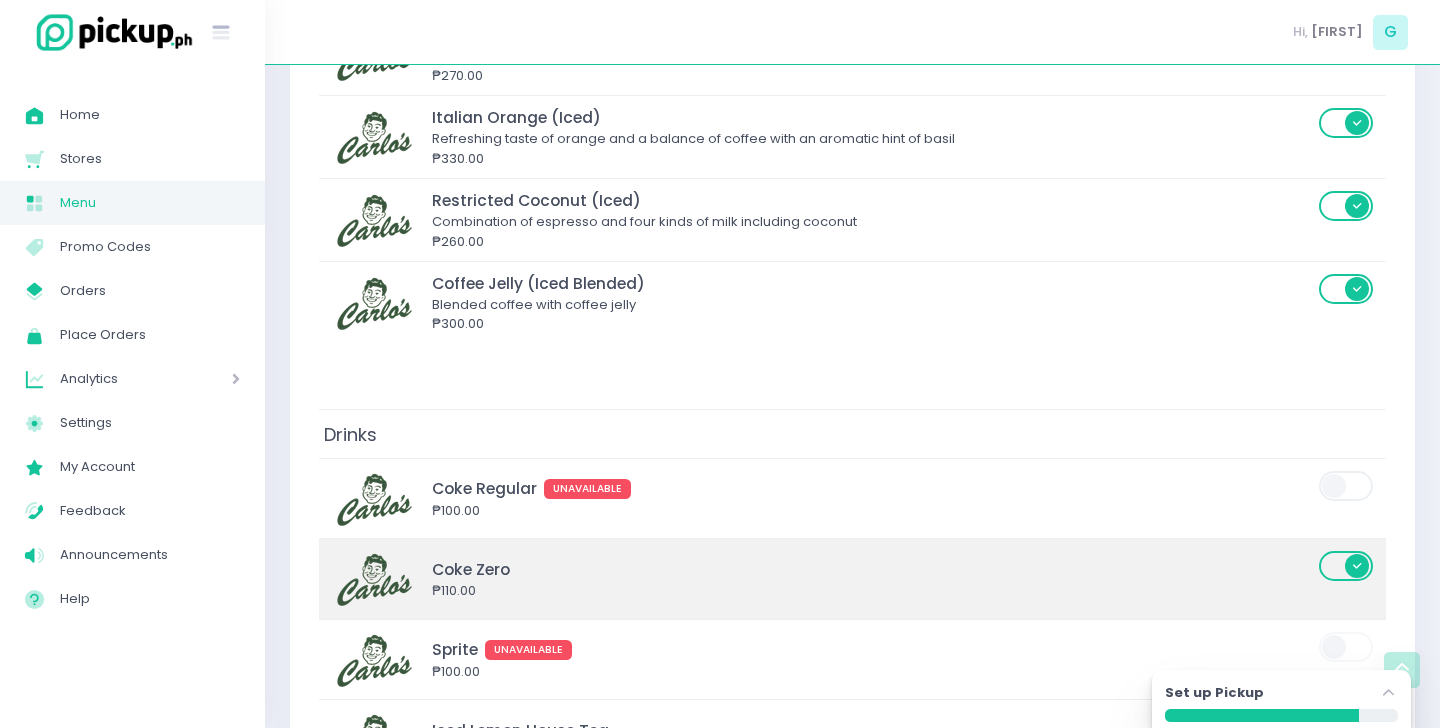 scroll, scrollTop: 7653, scrollLeft: 0, axis: vertical 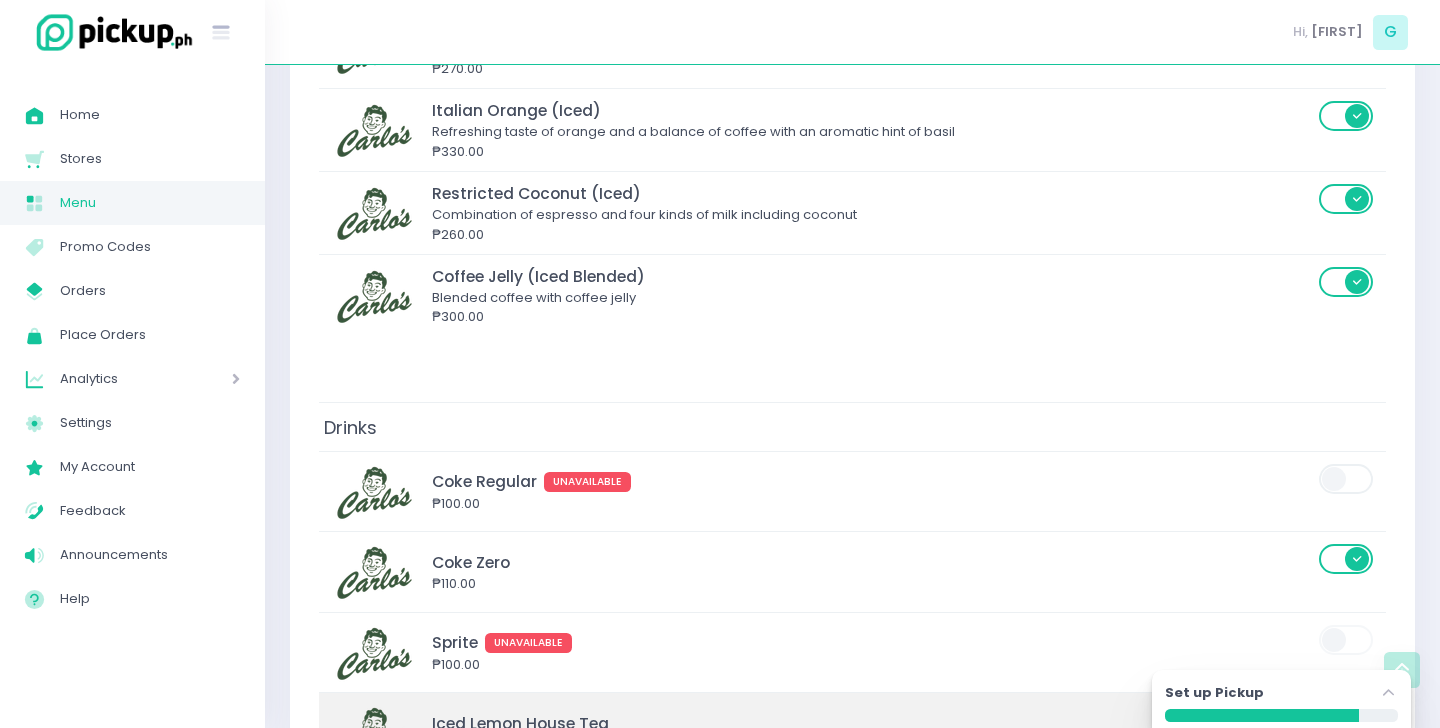 click on "Iced Lemon House Tea" at bounding box center (872, 723) 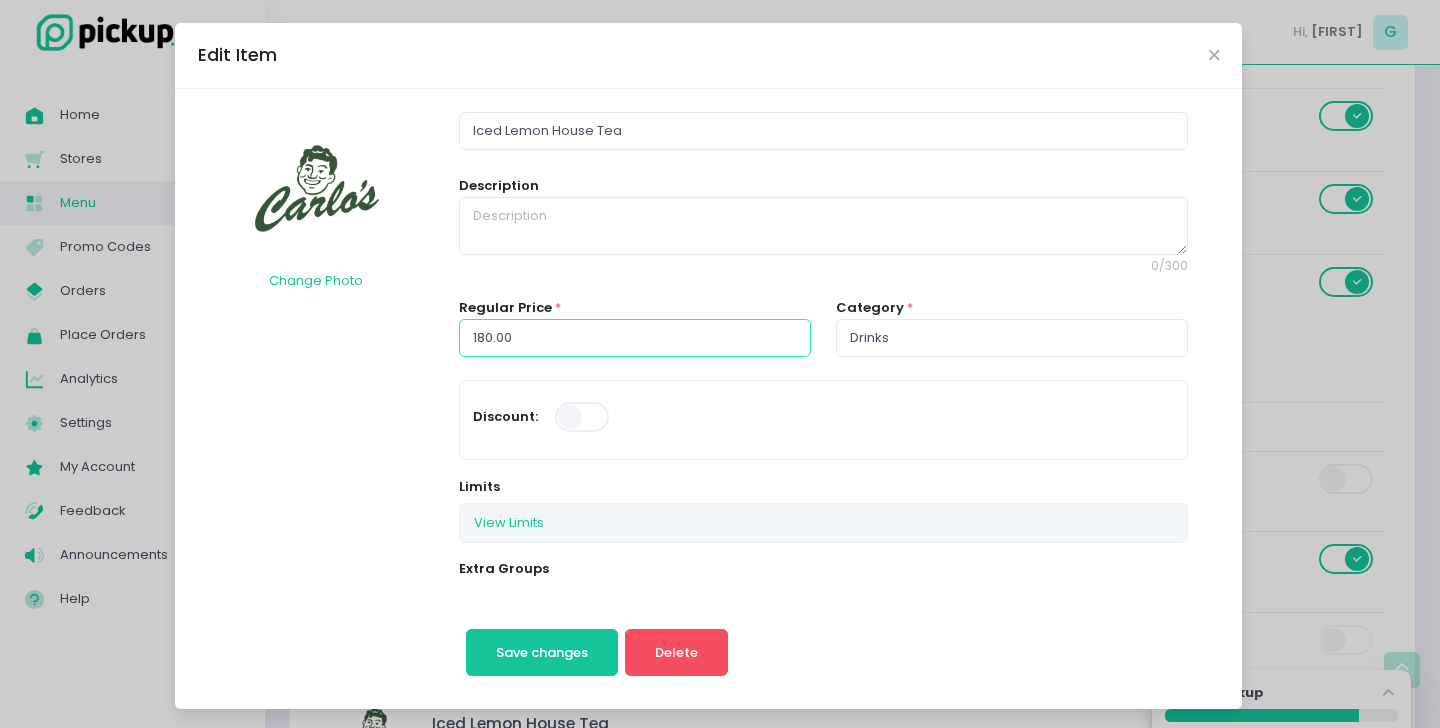 click on "180.00" at bounding box center (635, 338) 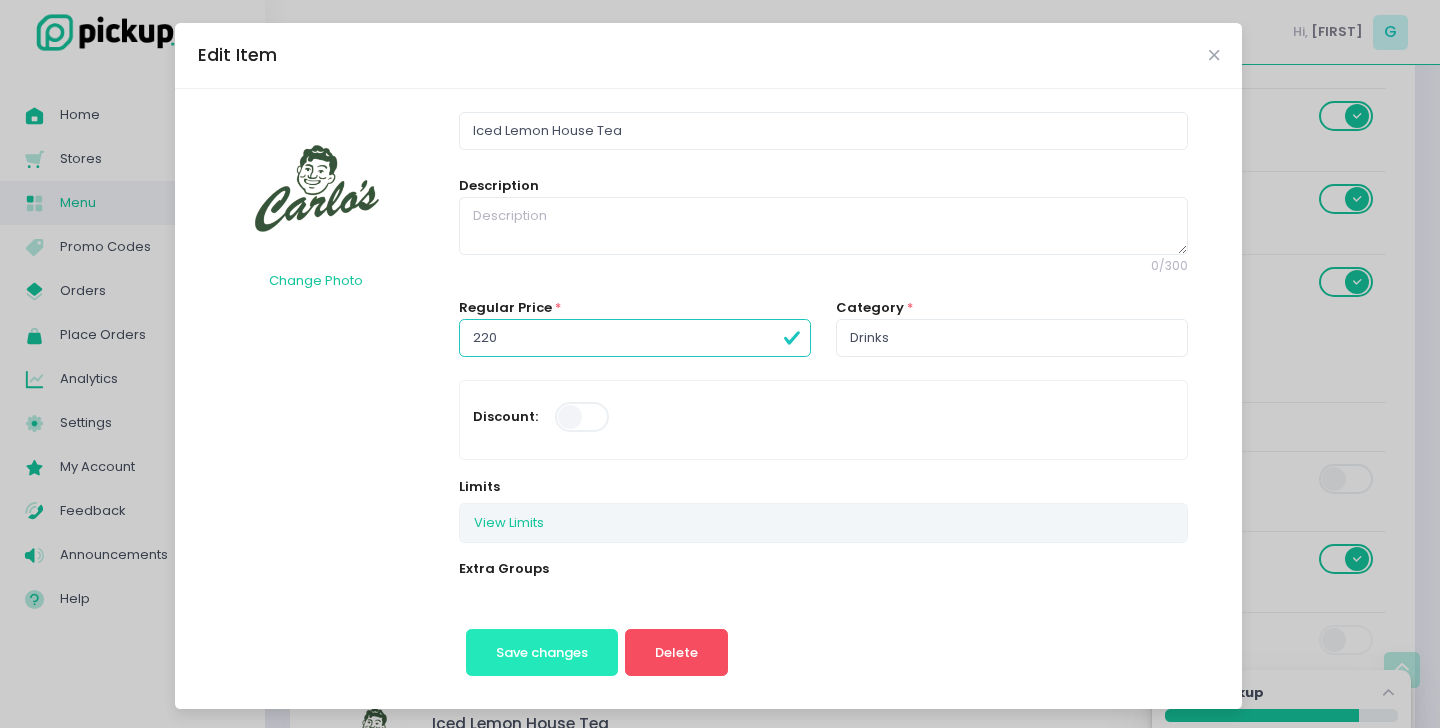type on "220.00" 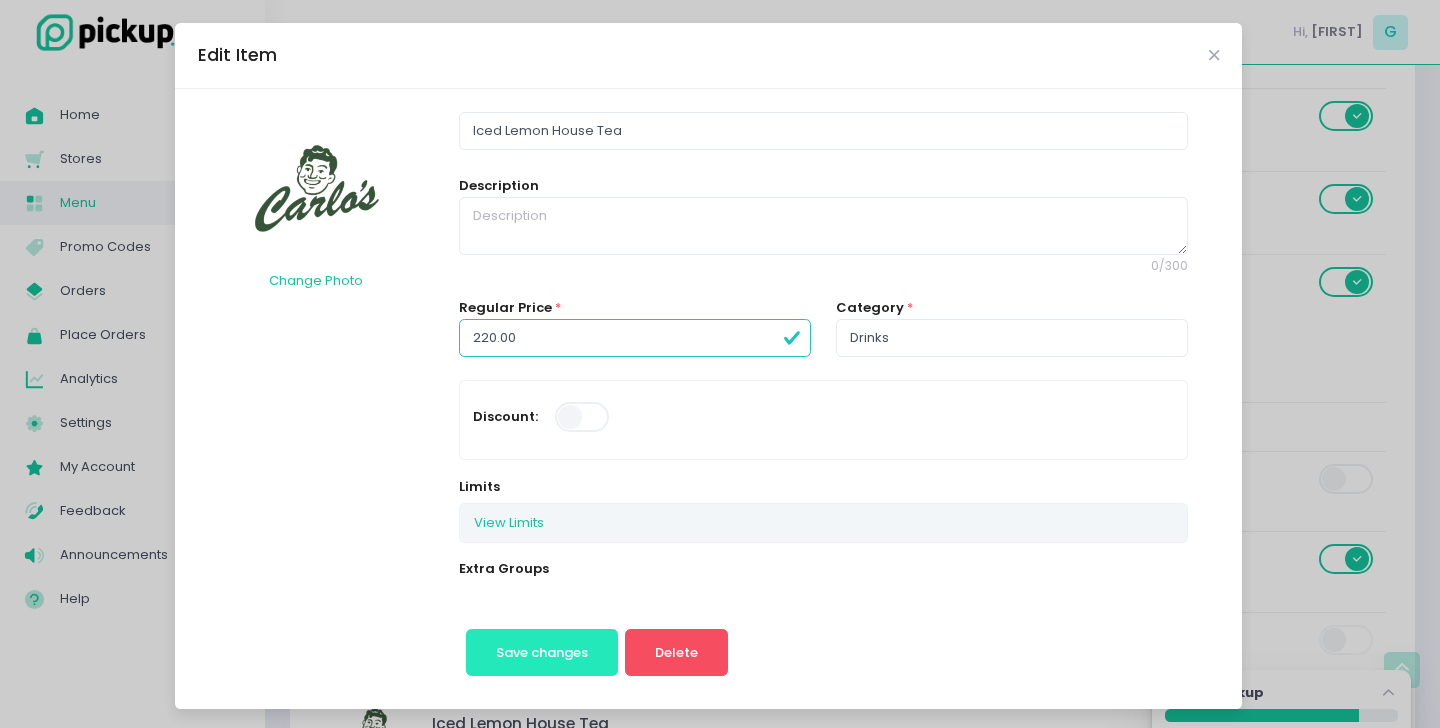 click on "Save changes" at bounding box center [542, 652] 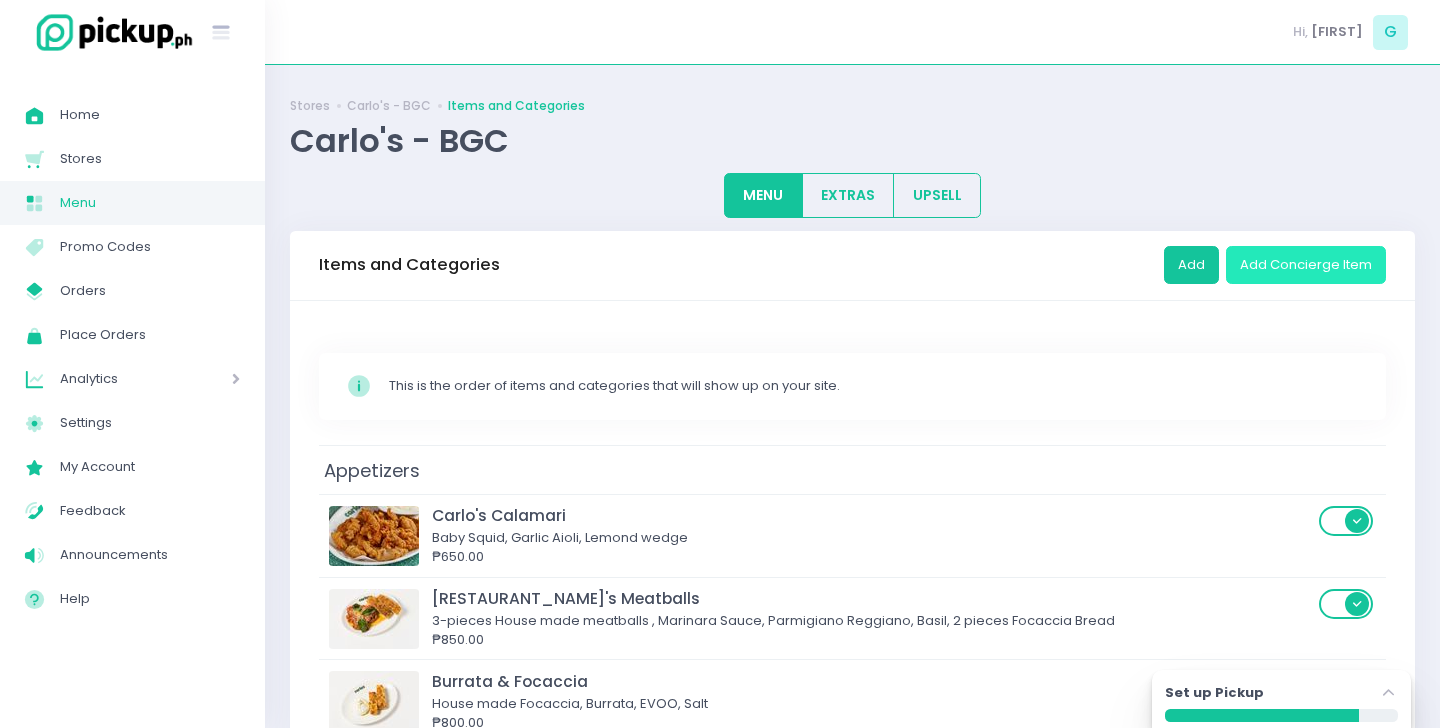 scroll, scrollTop: 0, scrollLeft: 0, axis: both 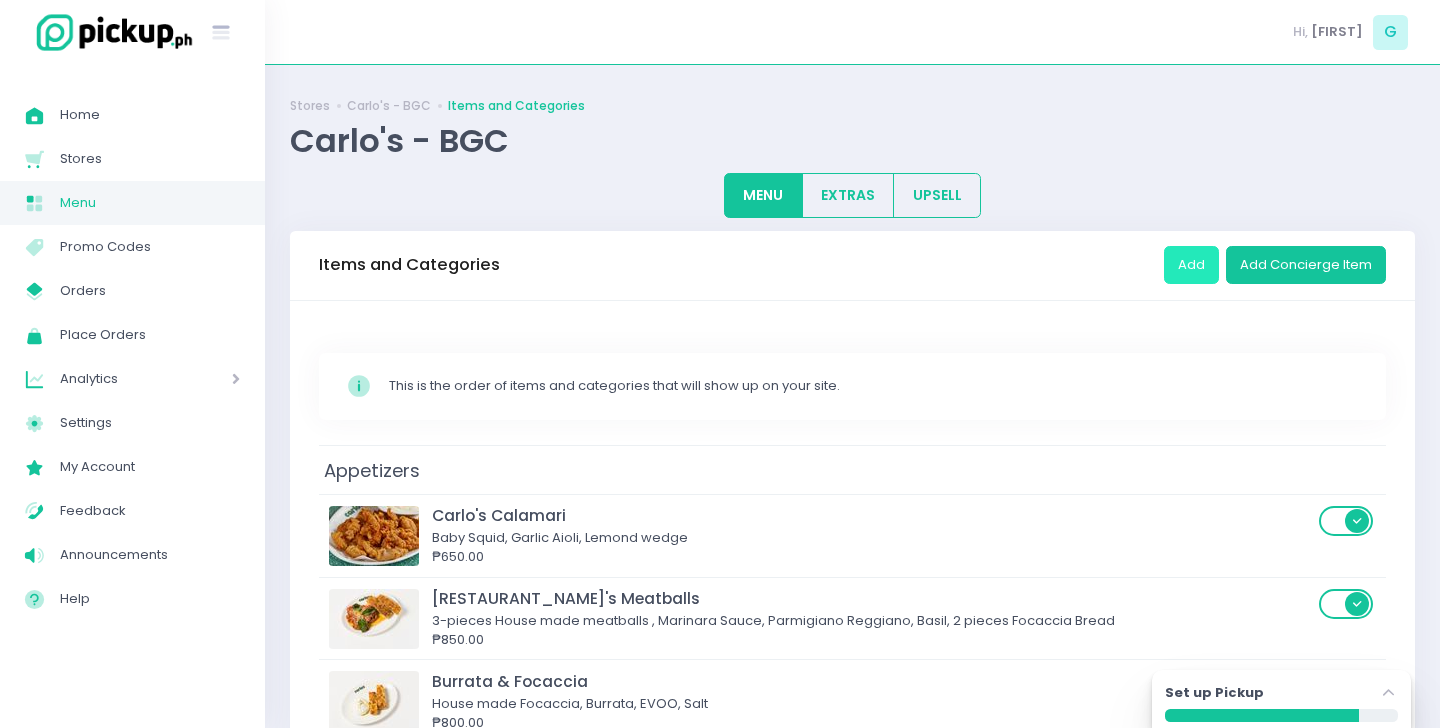 click on "Add" at bounding box center [1191, 265] 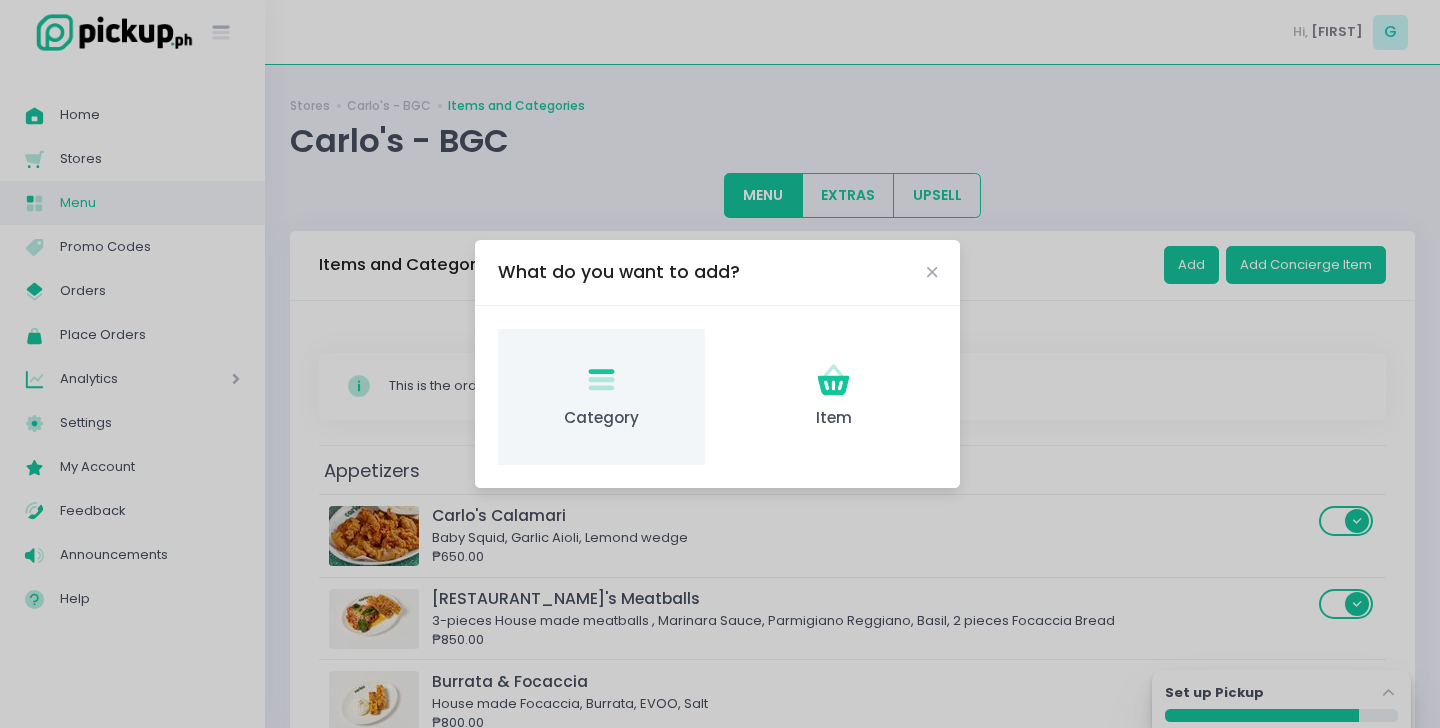 click on "Category Created with Sketch. Category" at bounding box center (601, 397) 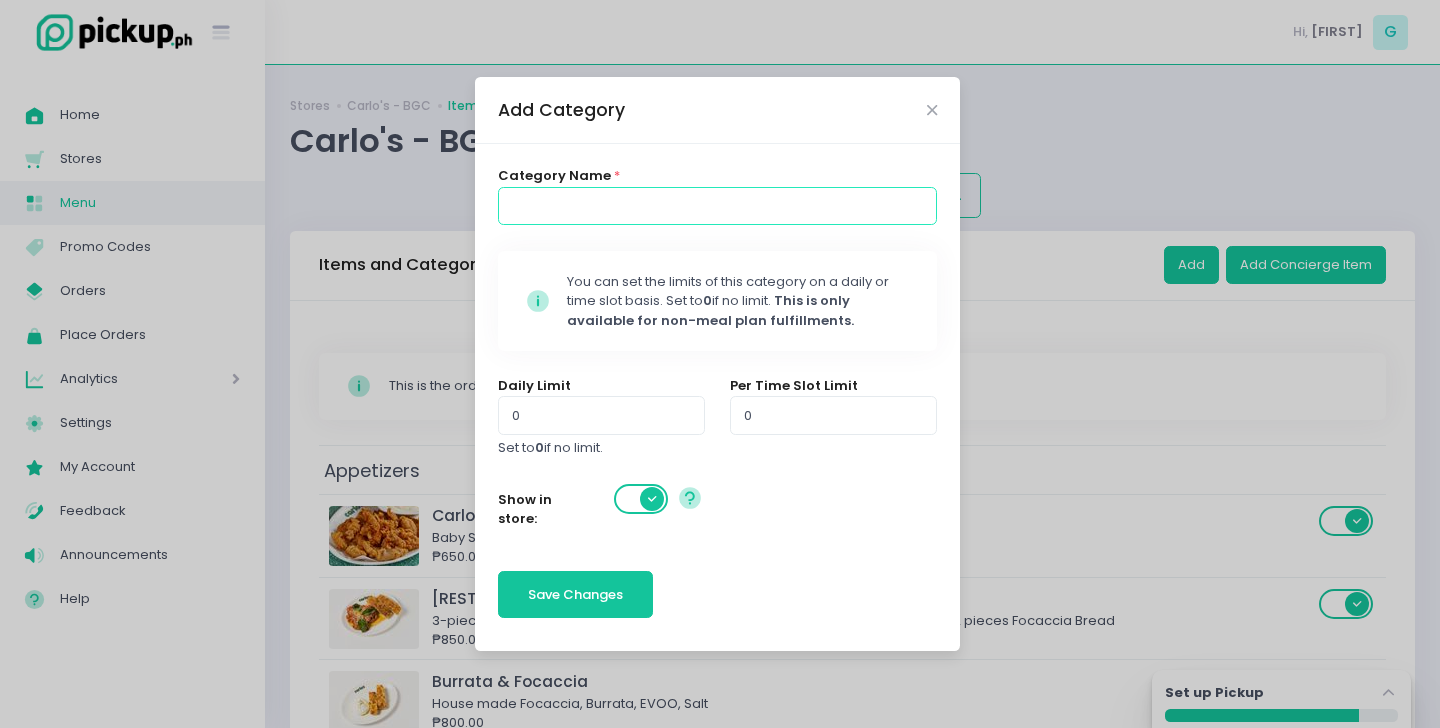 click at bounding box center (718, 206) 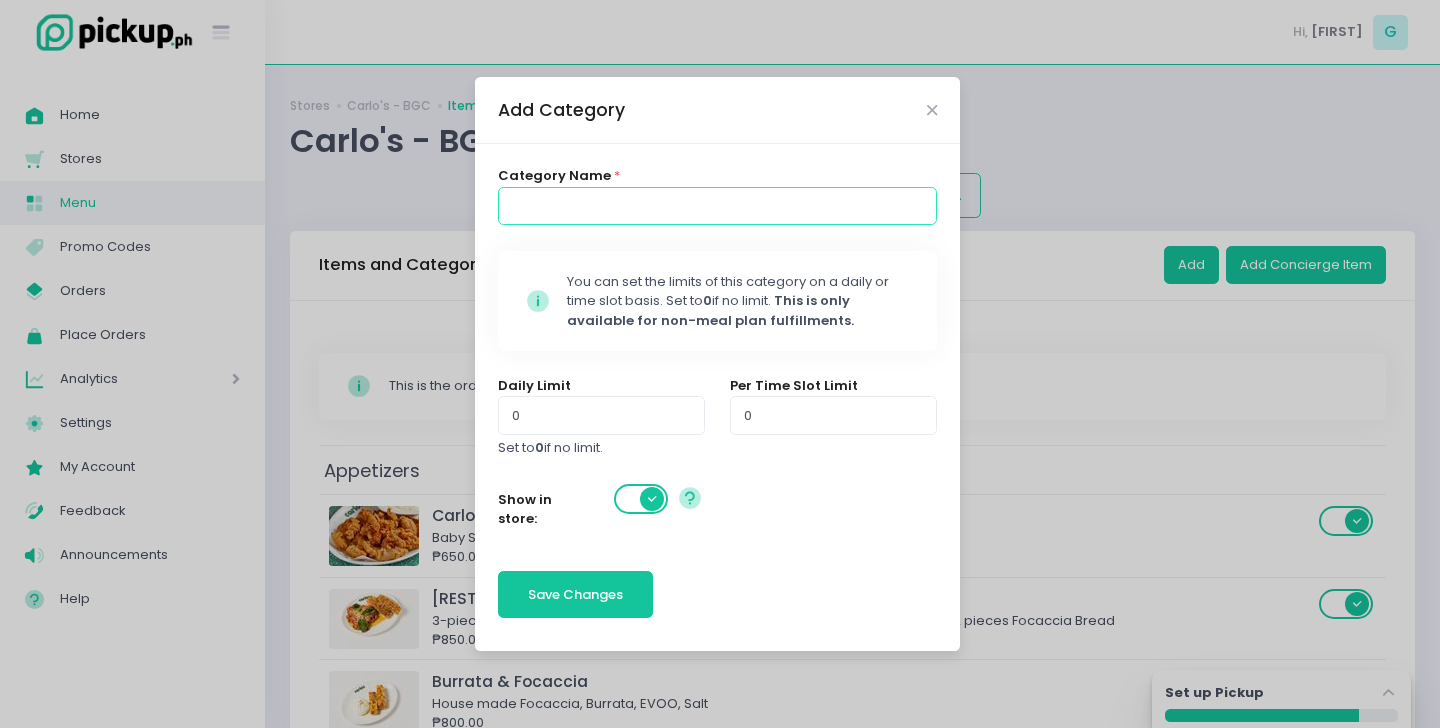 type on "d" 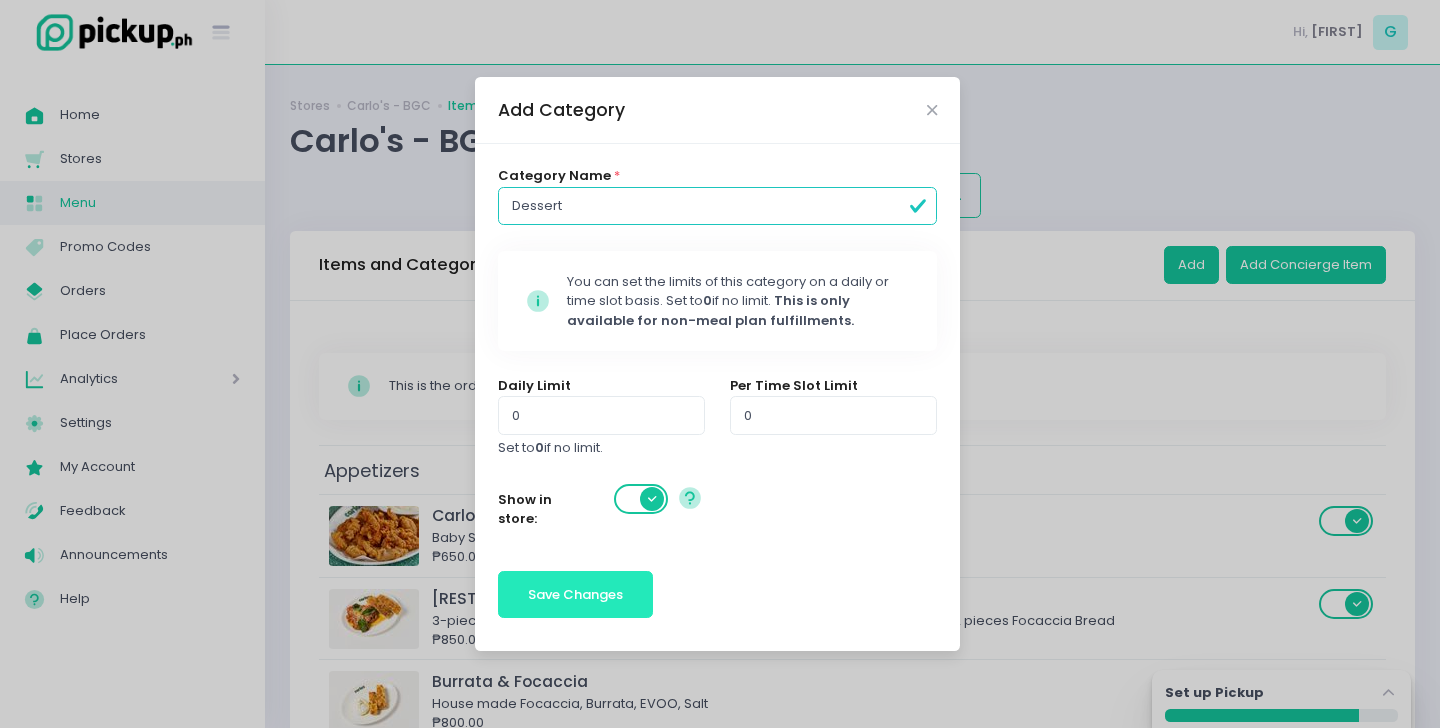 type on "Dessert" 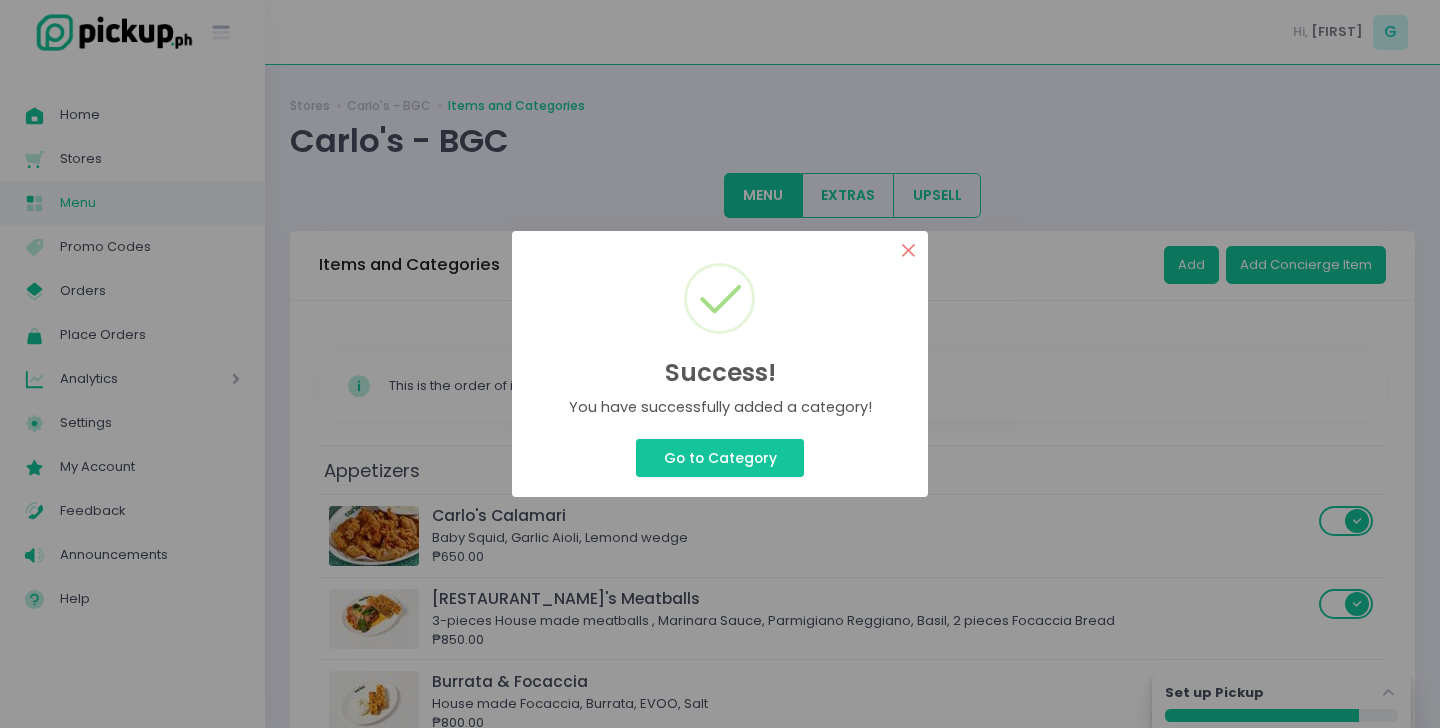 click on "×" at bounding box center (908, 250) 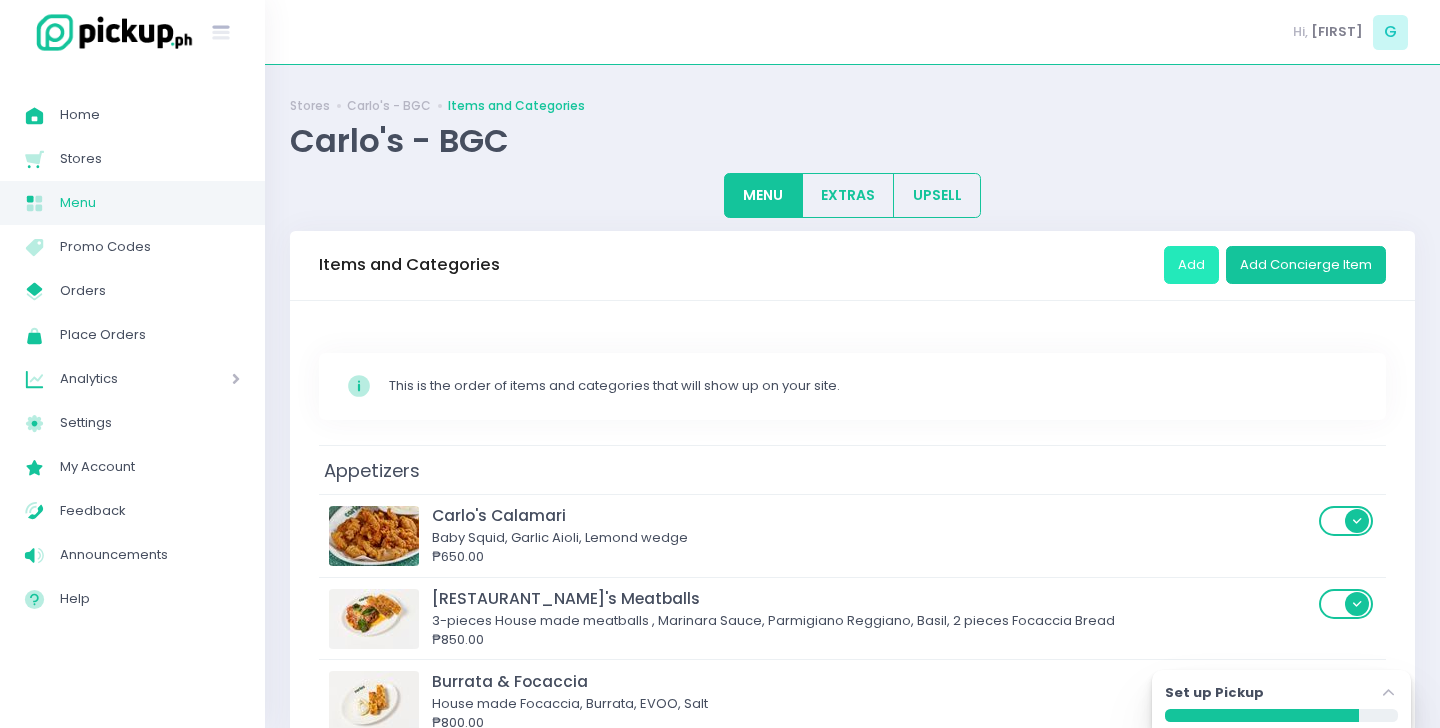 click on "Add" at bounding box center (1191, 265) 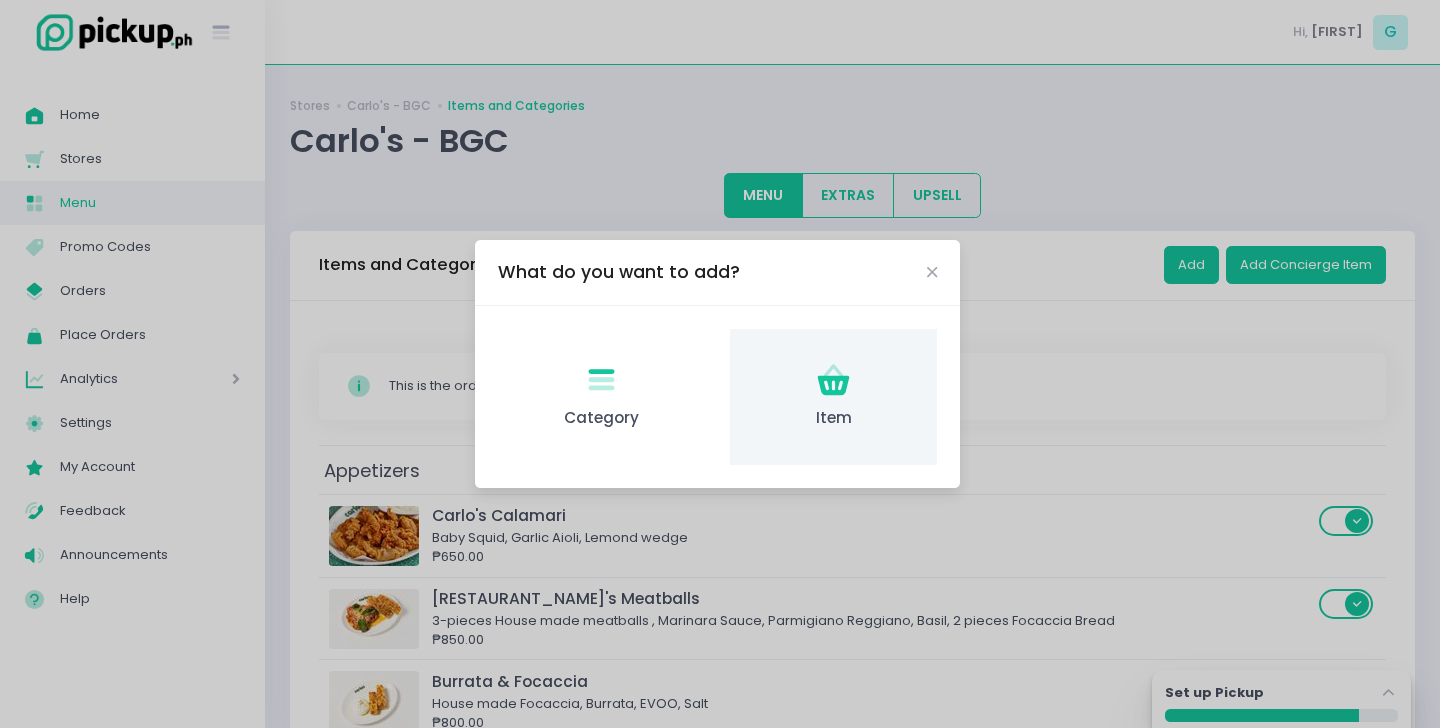 click 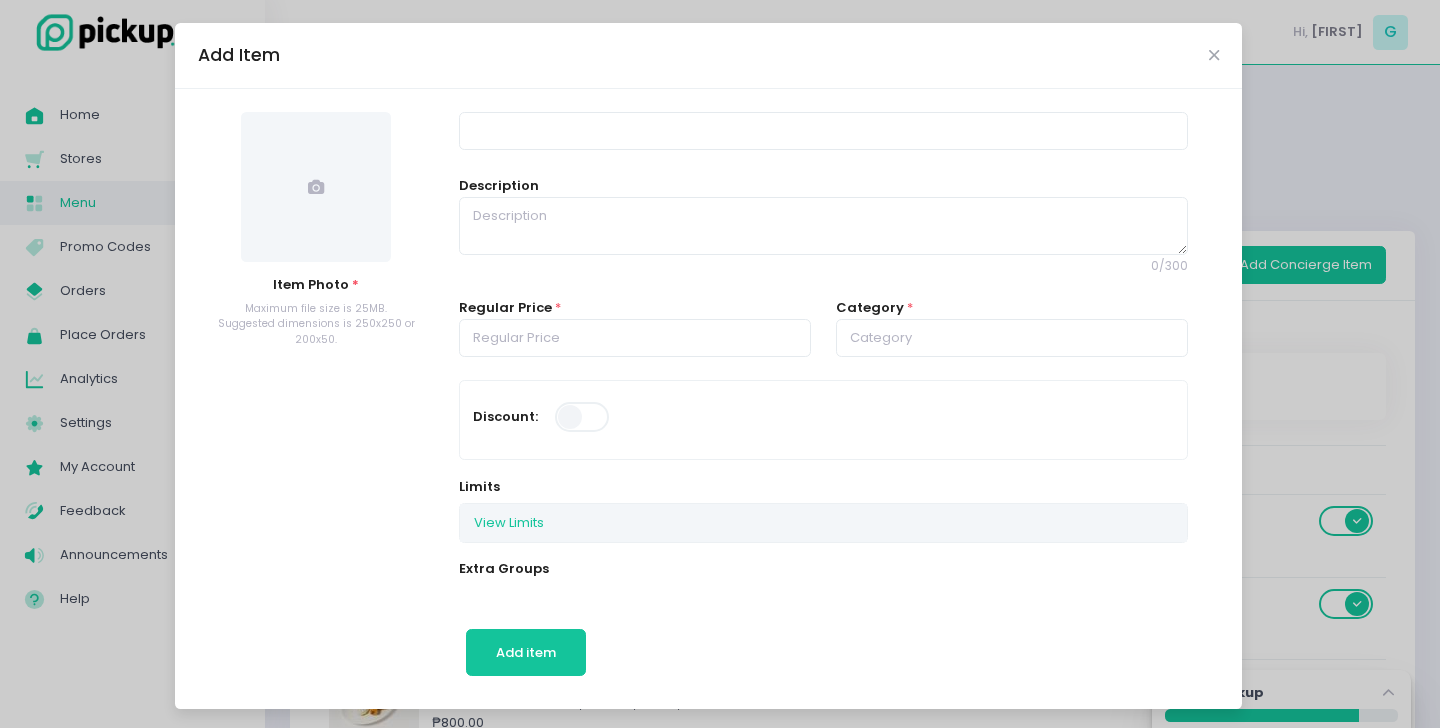 click at bounding box center (316, 187) 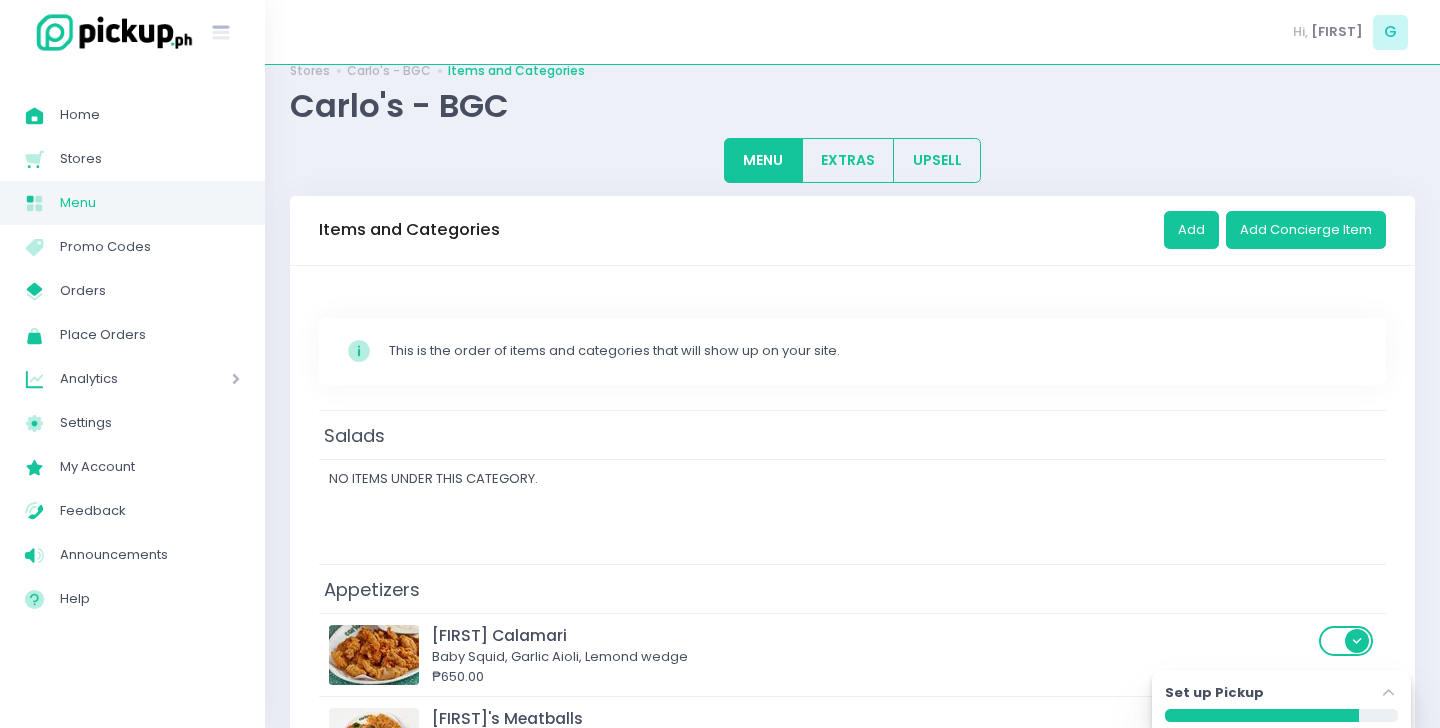 scroll, scrollTop: 23, scrollLeft: 0, axis: vertical 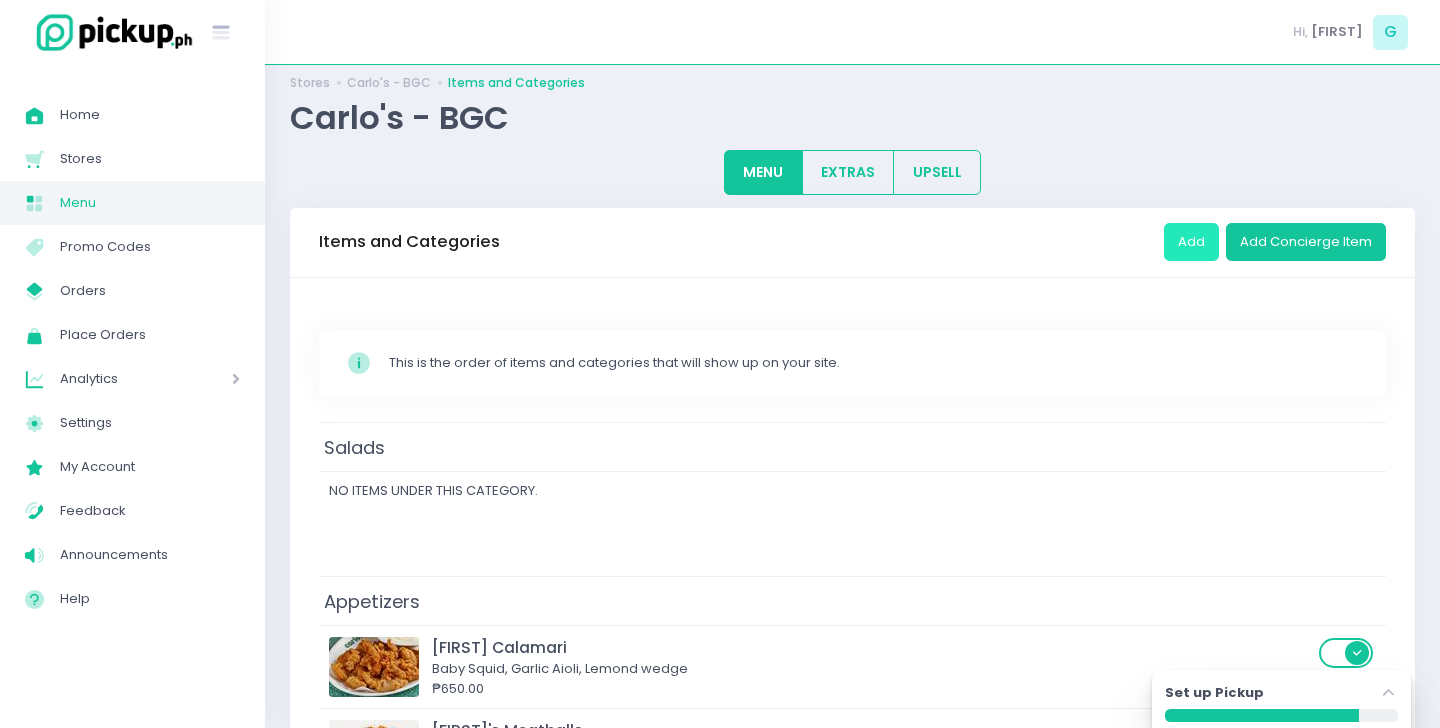 click on "Add" at bounding box center (1191, 242) 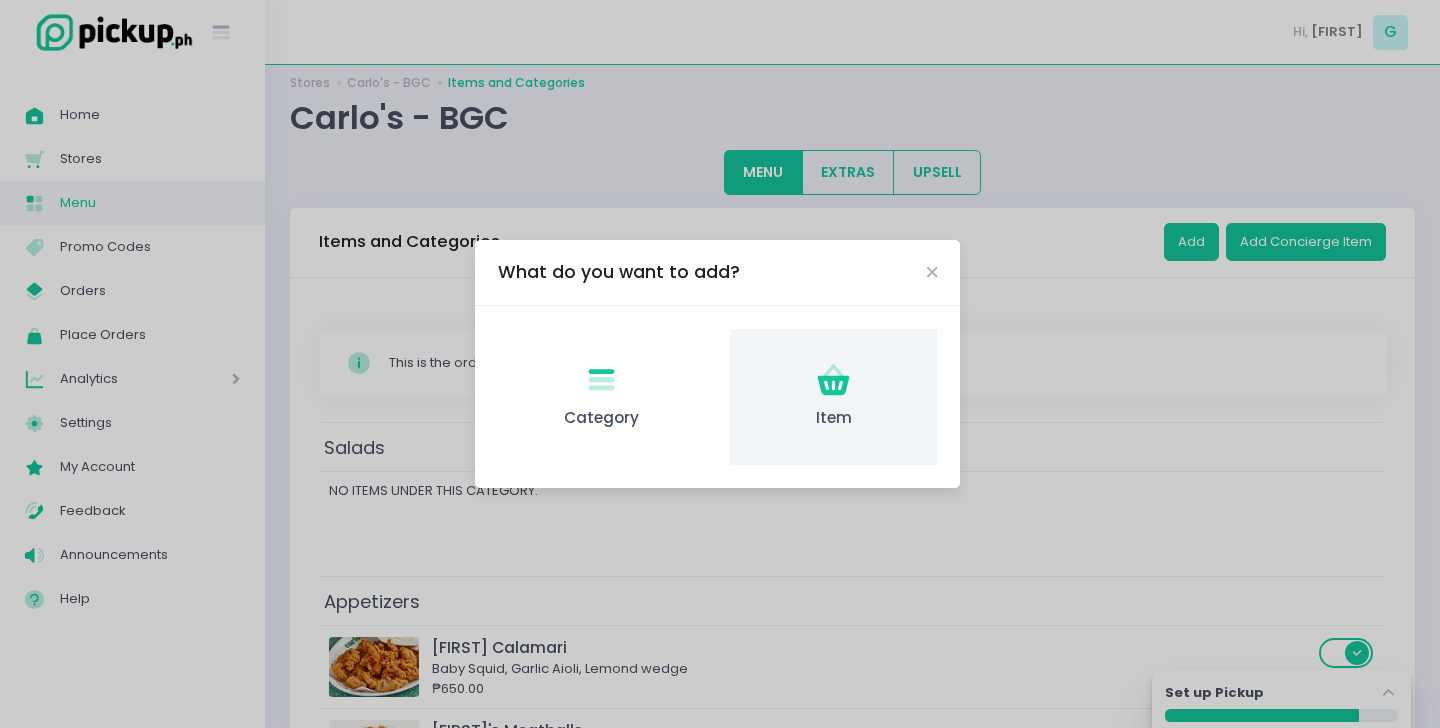 click 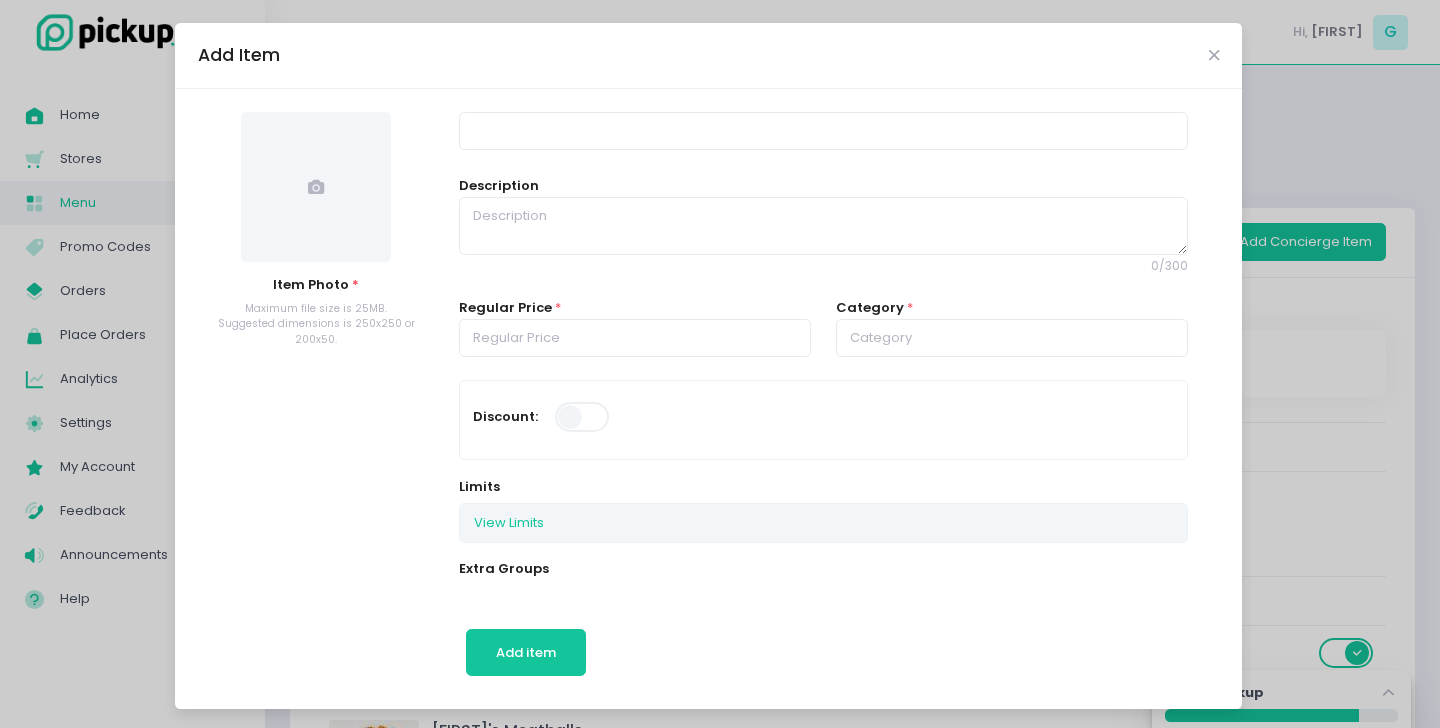 click at bounding box center [316, 187] 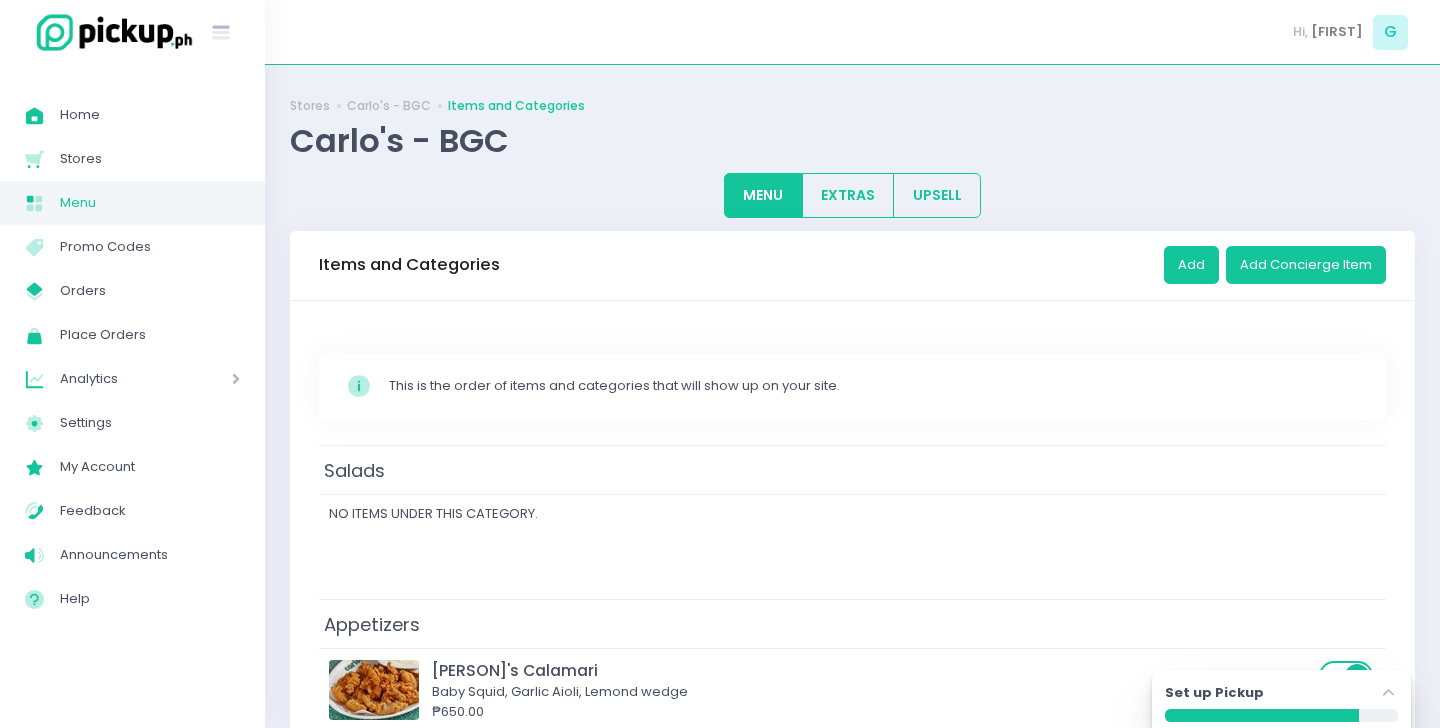 scroll, scrollTop: 0, scrollLeft: 0, axis: both 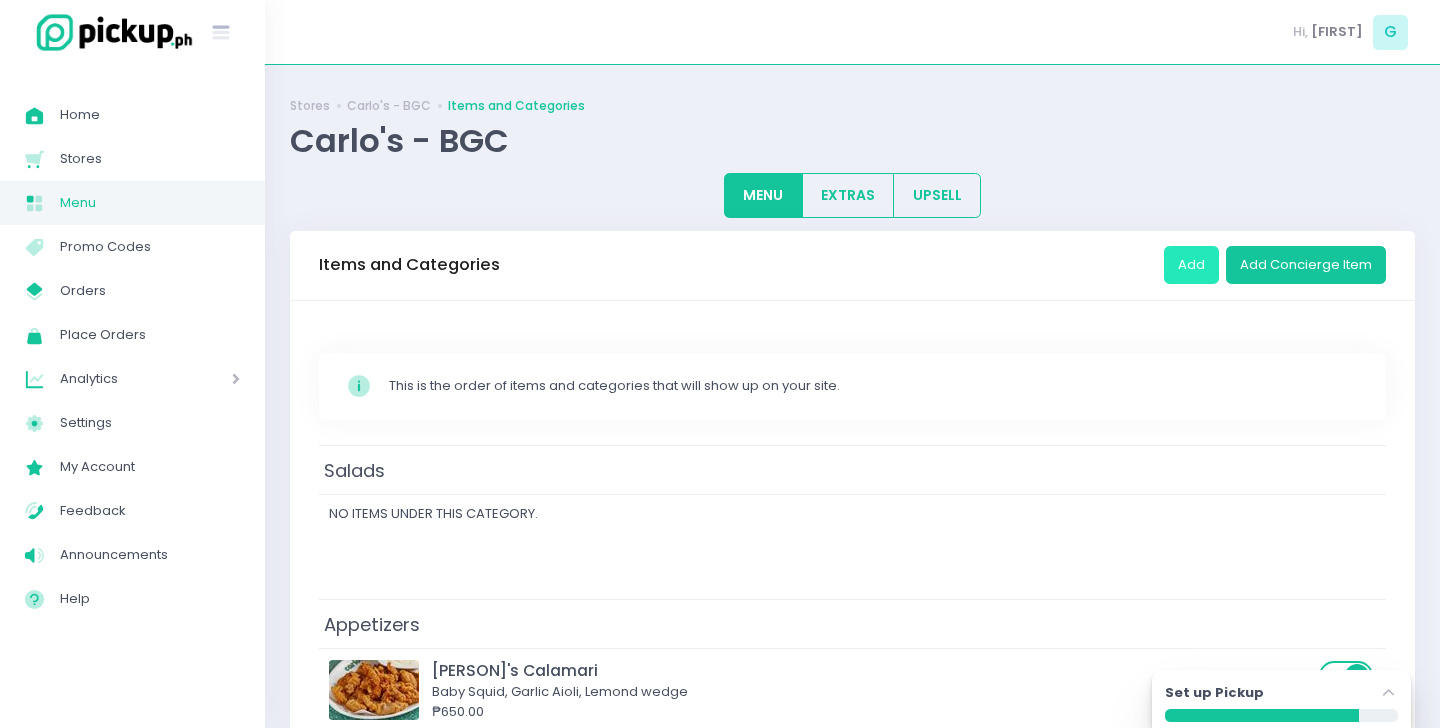 click on "Add" at bounding box center (1191, 265) 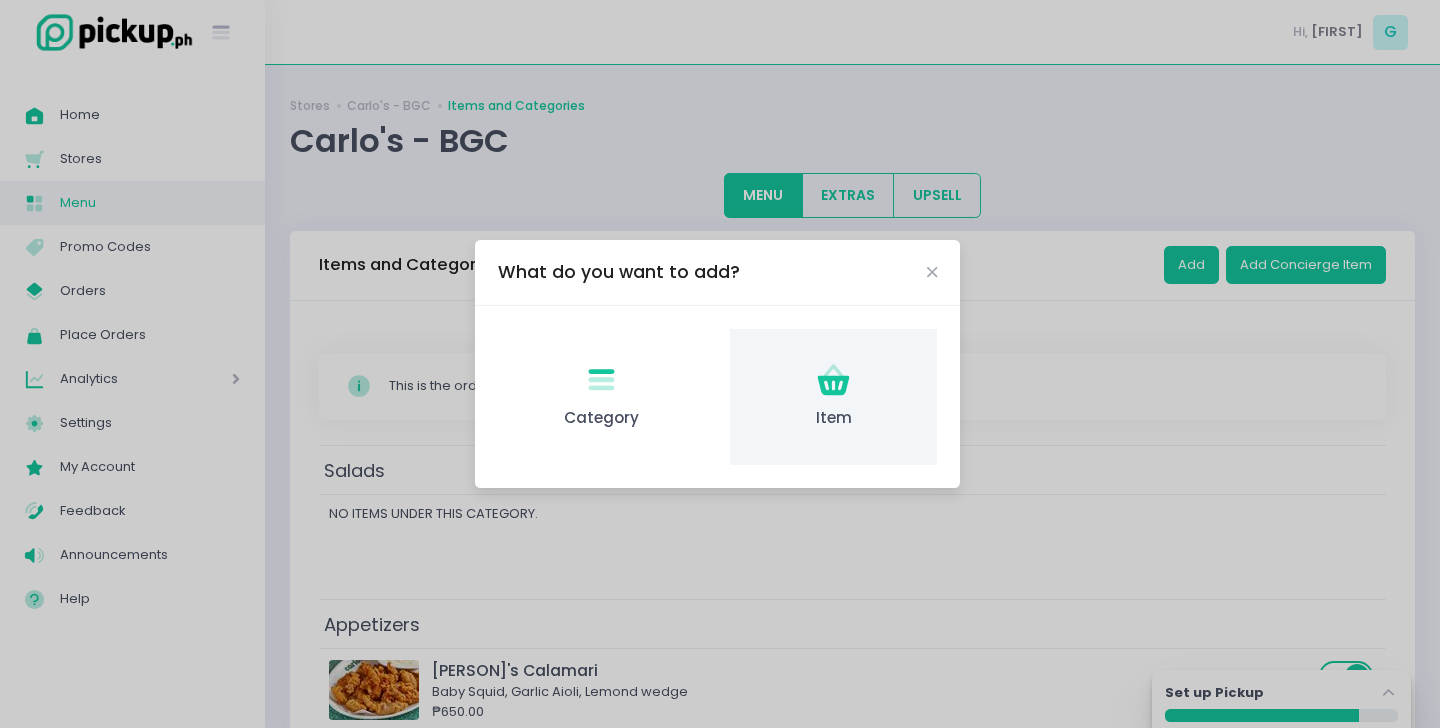 click 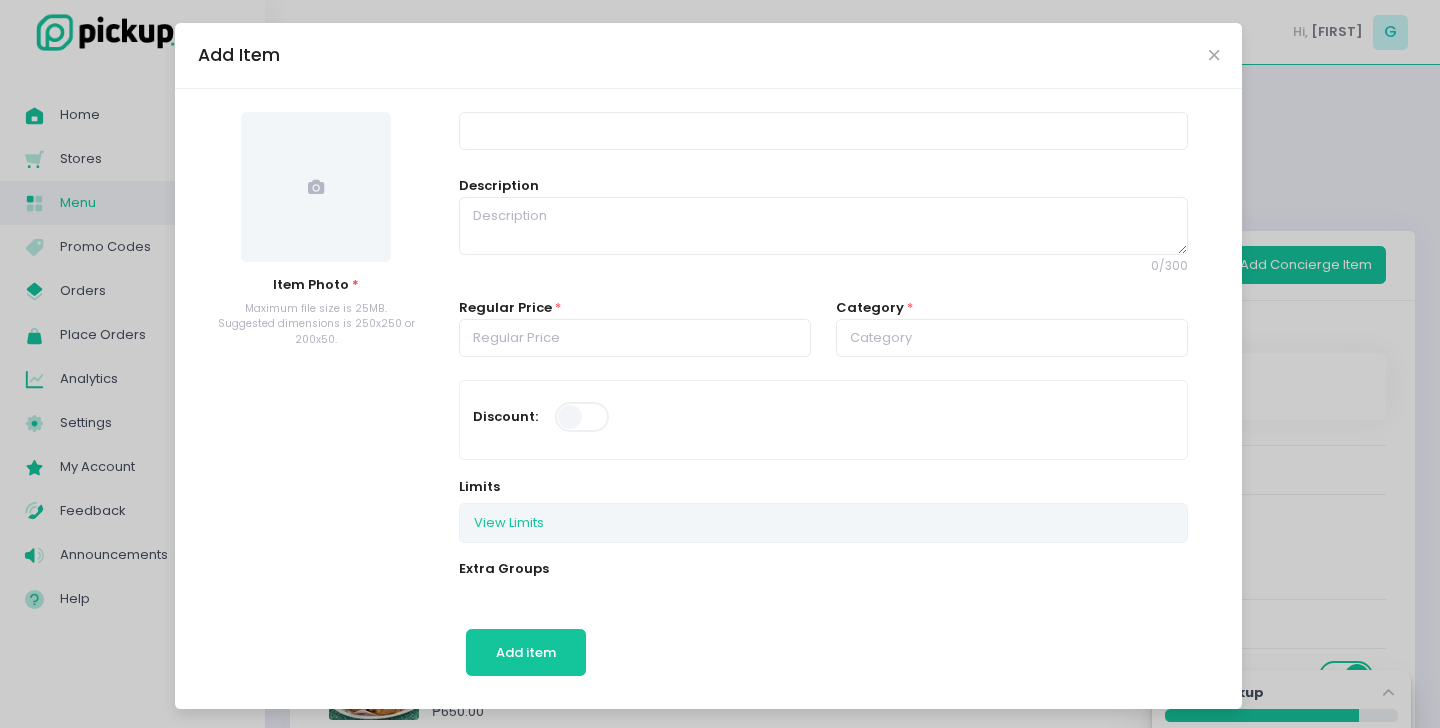 click at bounding box center (316, 187) 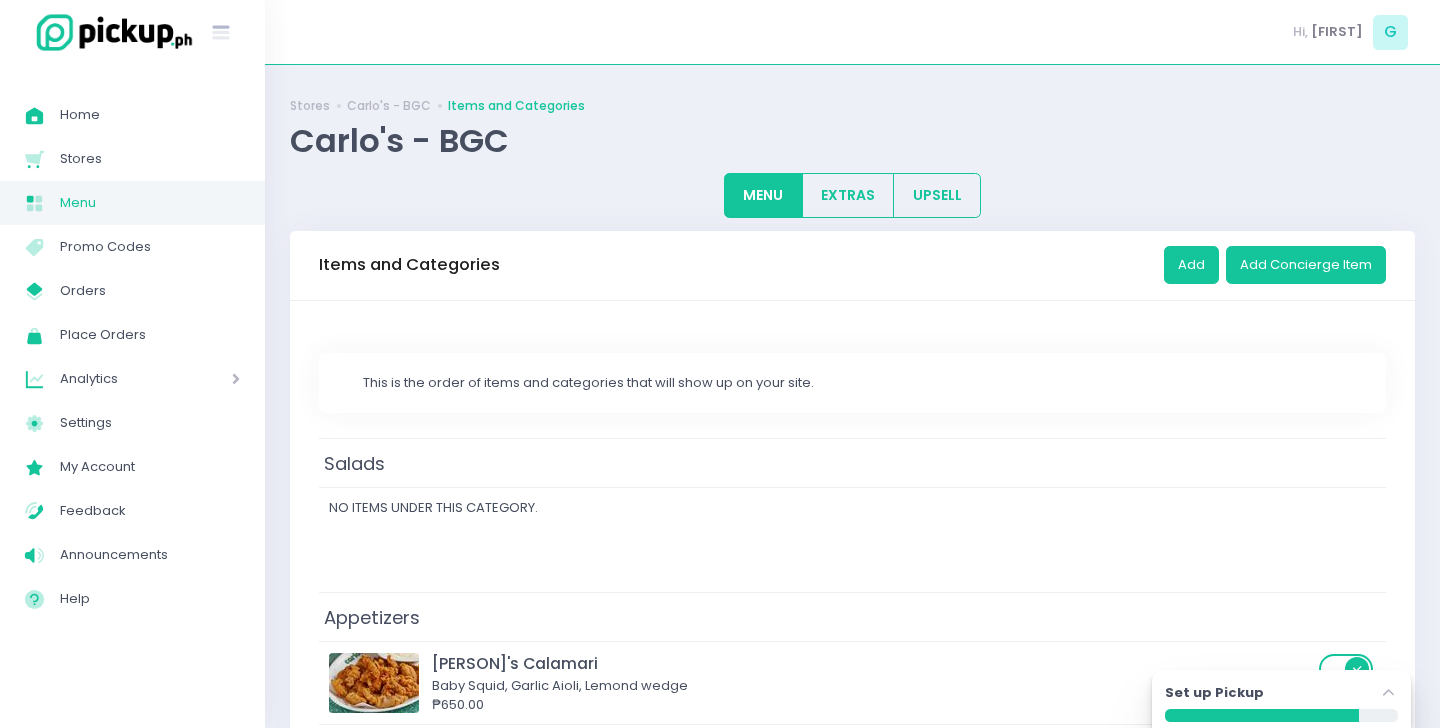 scroll, scrollTop: 0, scrollLeft: 0, axis: both 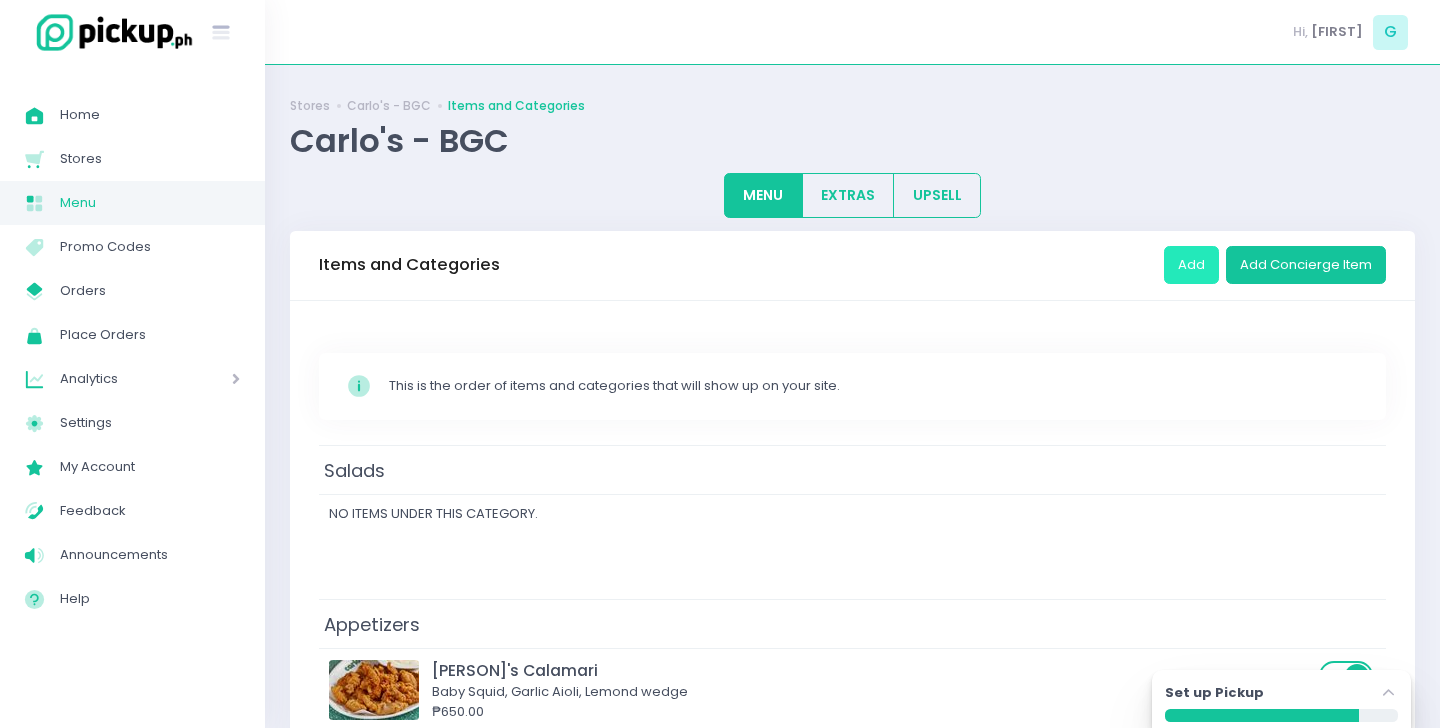click on "Add" at bounding box center (1191, 265) 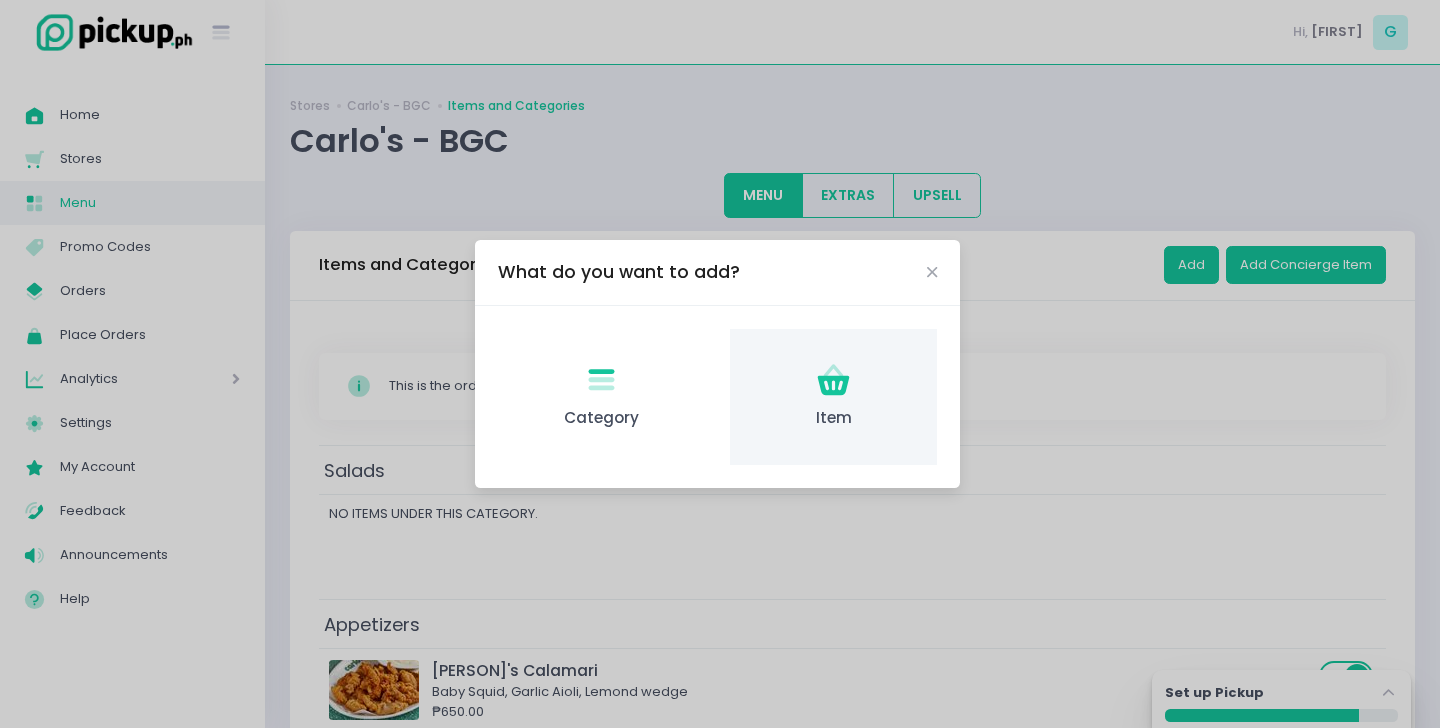 click on "Item Created with Sketch." 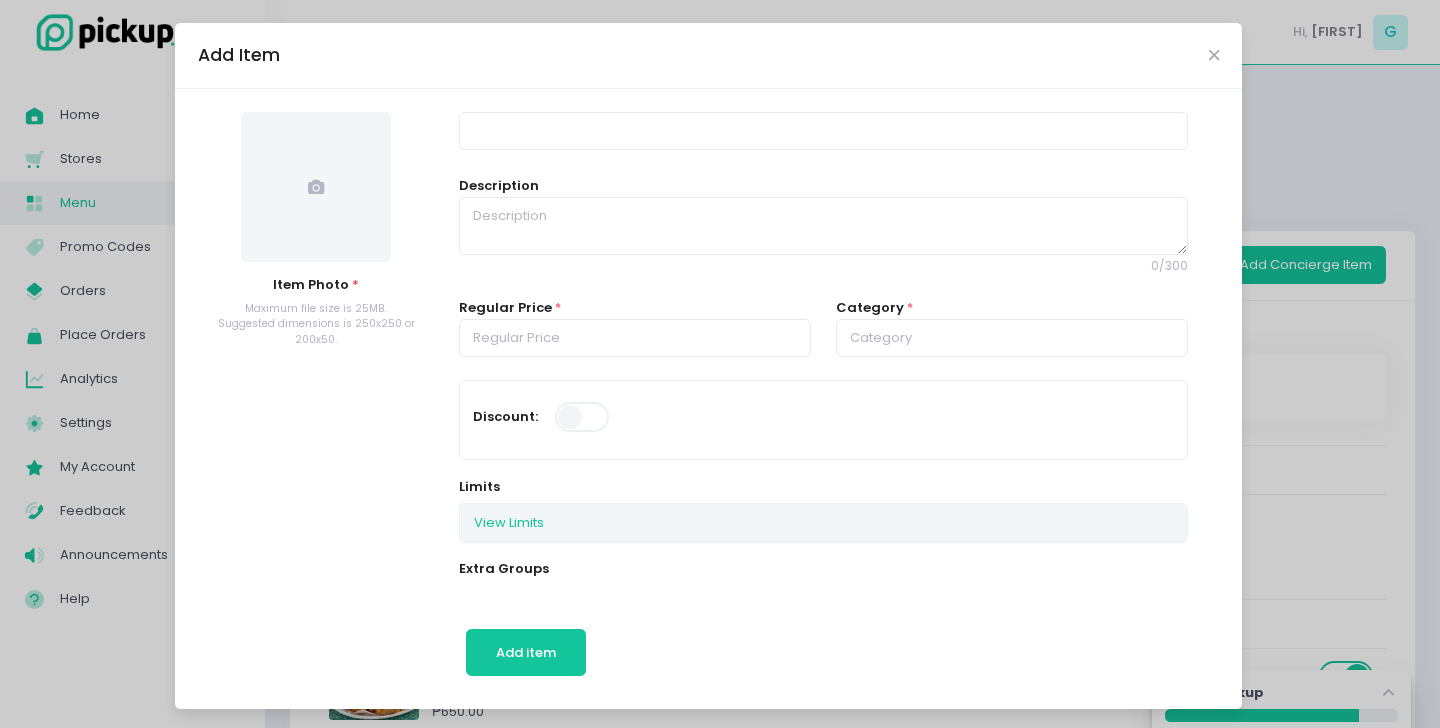 click at bounding box center [316, 187] 